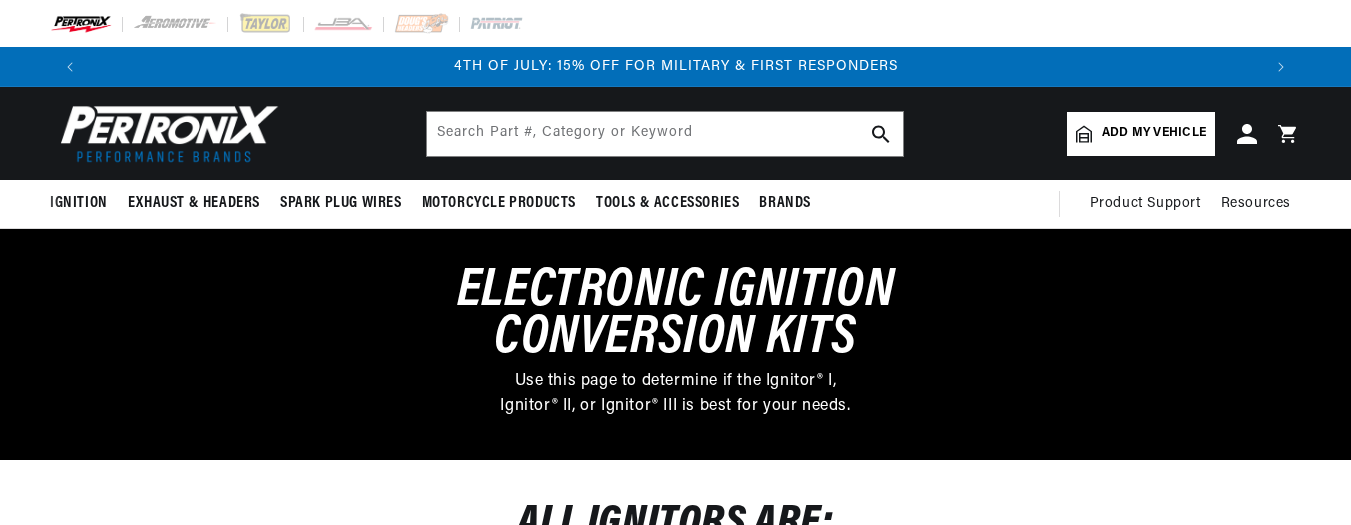 scroll, scrollTop: 0, scrollLeft: 0, axis: both 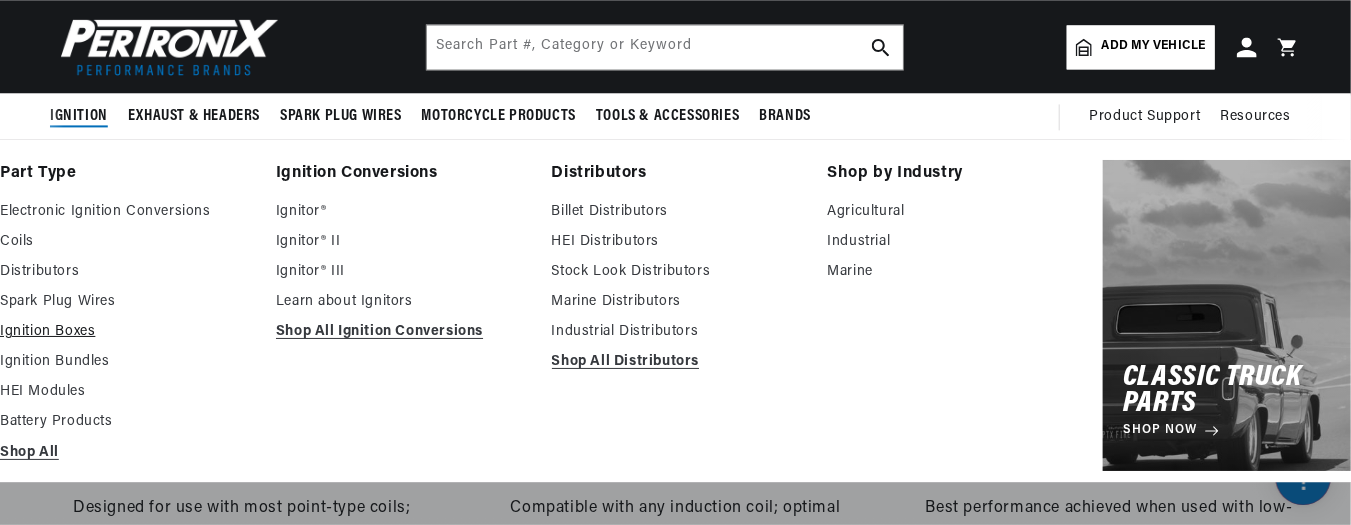 click on "Ignition Boxes" at bounding box center [124, 332] 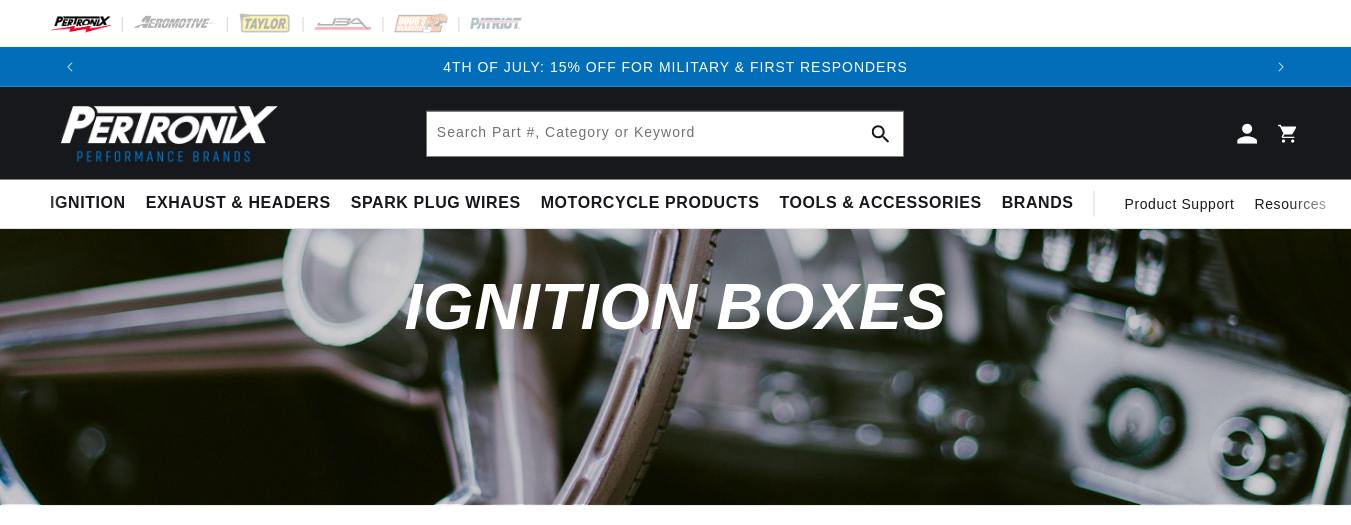 scroll, scrollTop: 0, scrollLeft: 0, axis: both 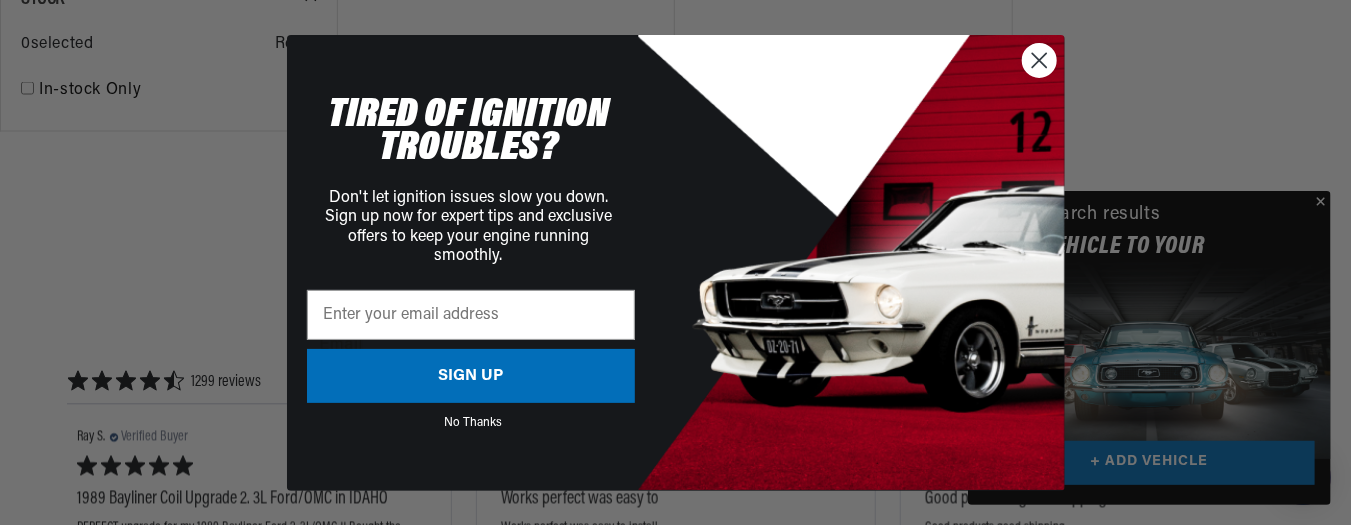 click at bounding box center (1038, 59) 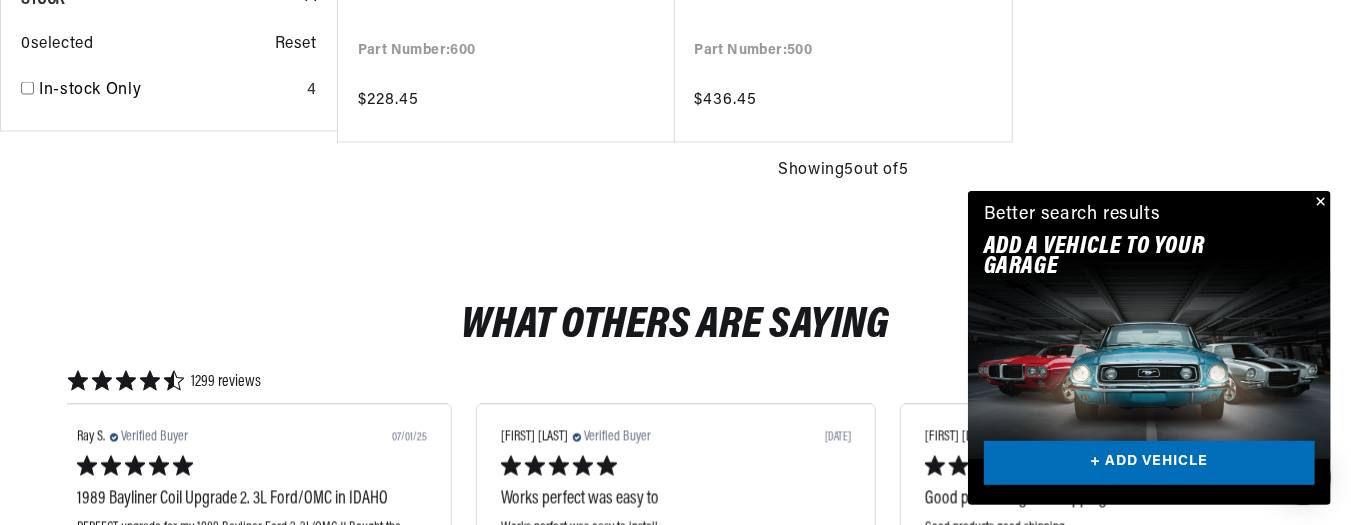 click at bounding box center [1319, 203] 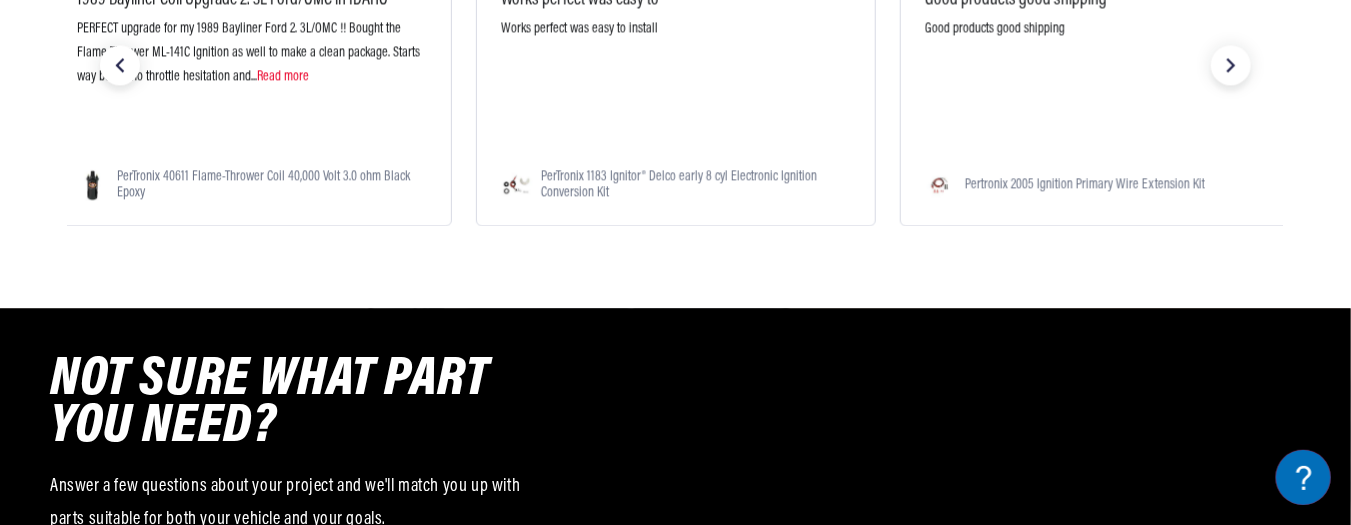 scroll, scrollTop: 2088, scrollLeft: 0, axis: vertical 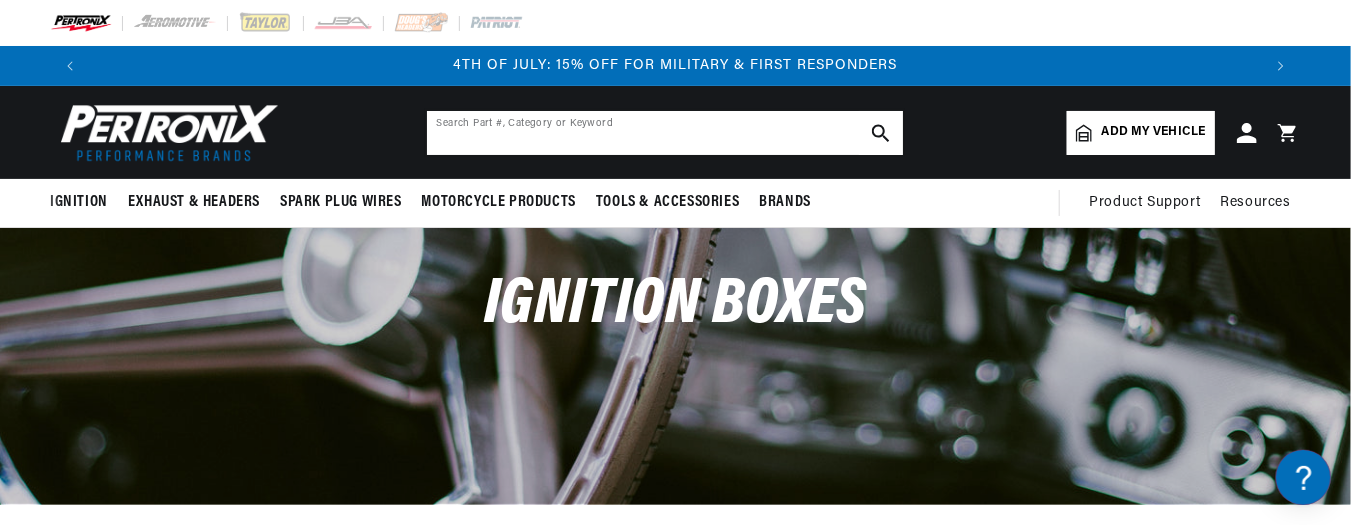 click at bounding box center [665, 133] 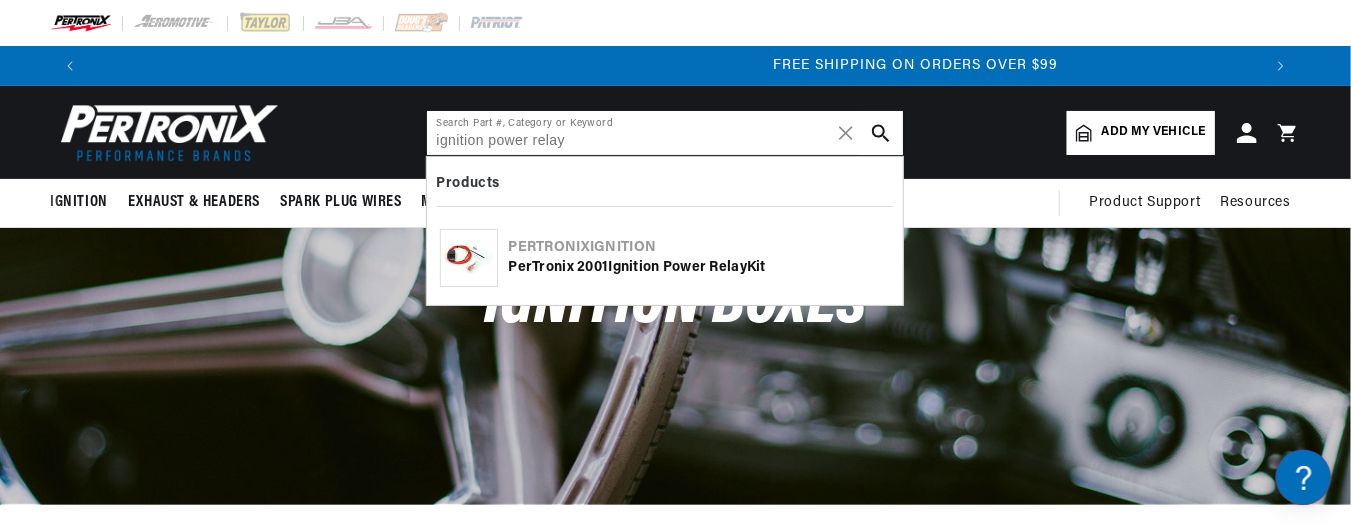 scroll, scrollTop: 0, scrollLeft: 2342, axis: horizontal 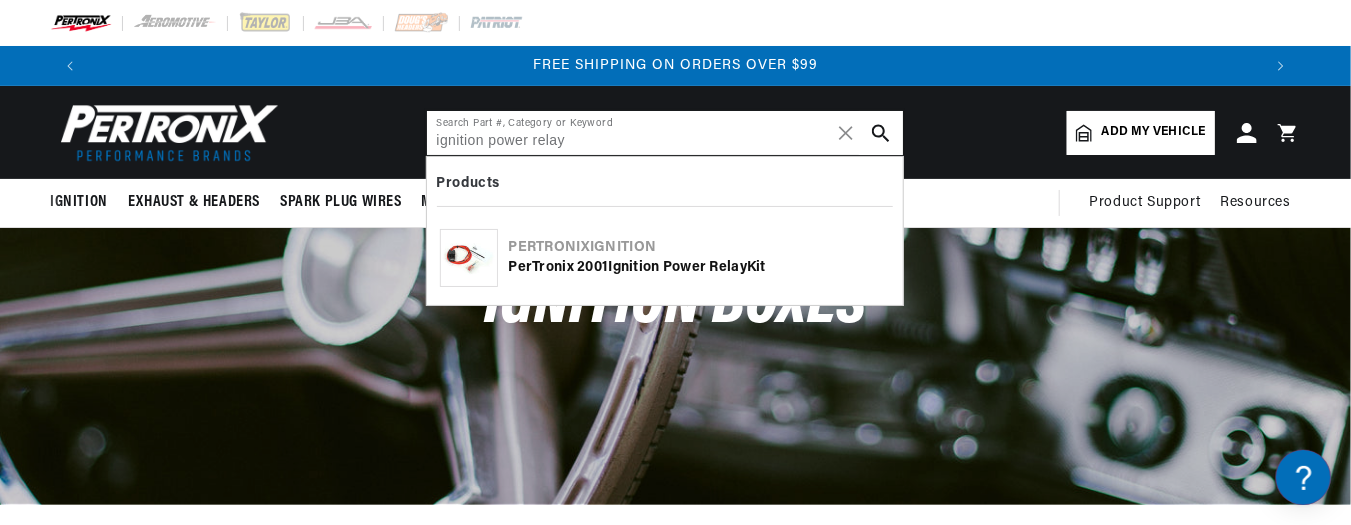 click on "ignition power relay" at bounding box center (665, 133) 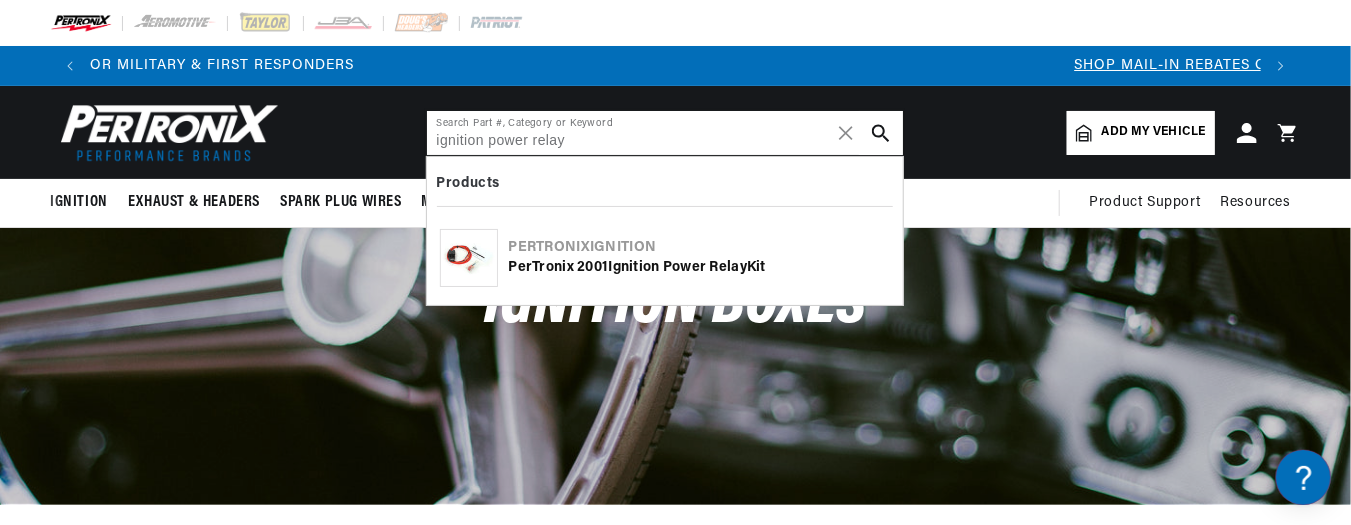 scroll, scrollTop: 0, scrollLeft: 0, axis: both 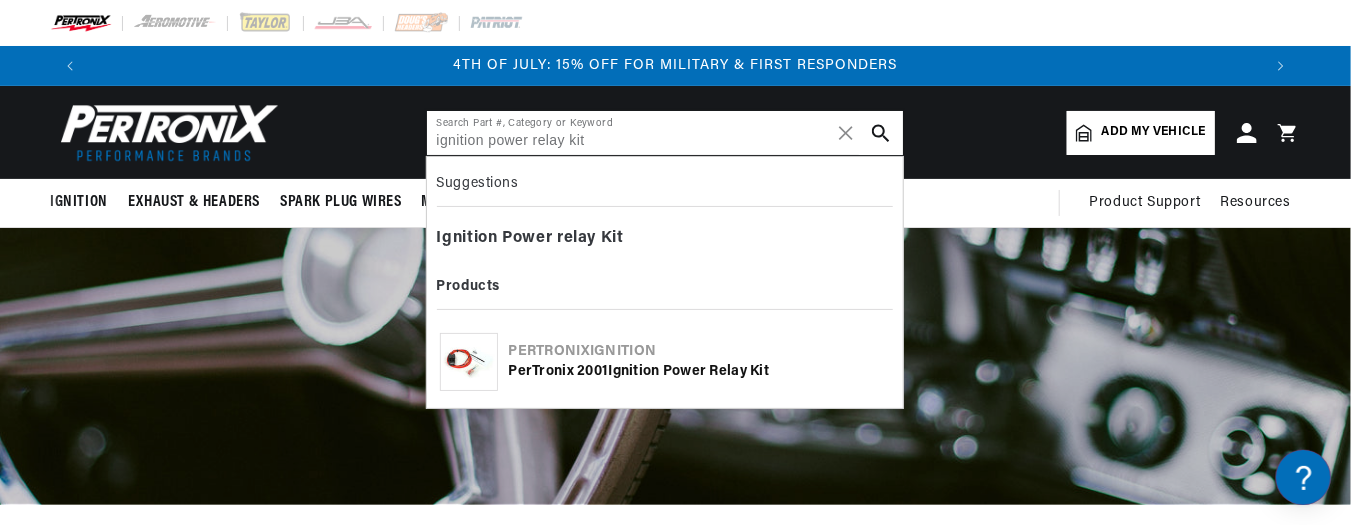type on "ignition power relay kit" 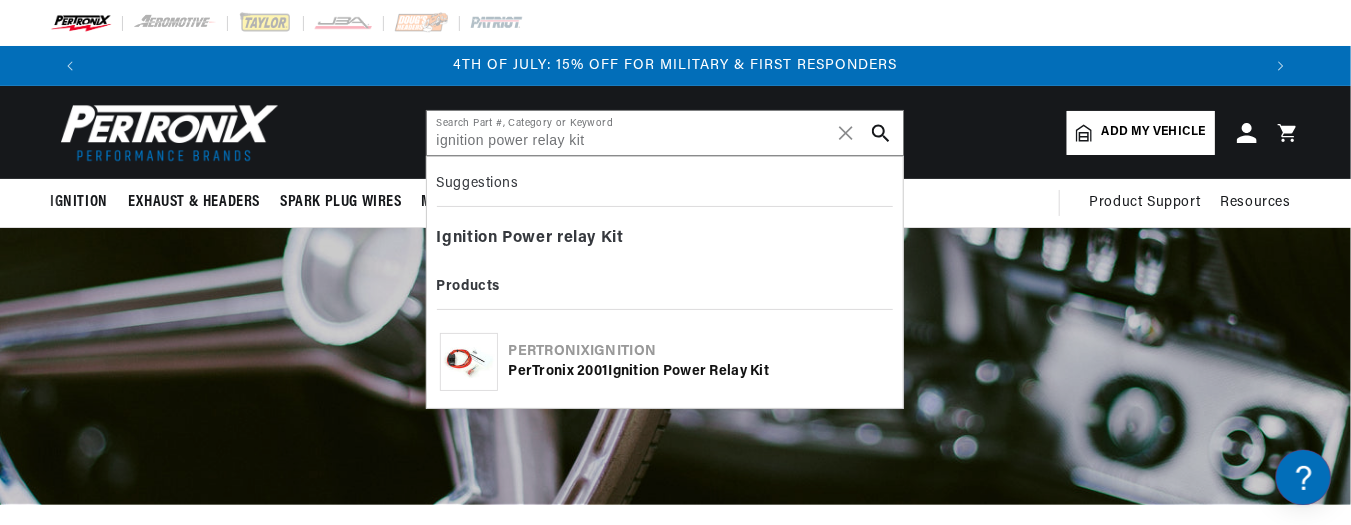 click on "Pertronix  Ignition" at bounding box center [699, 352] 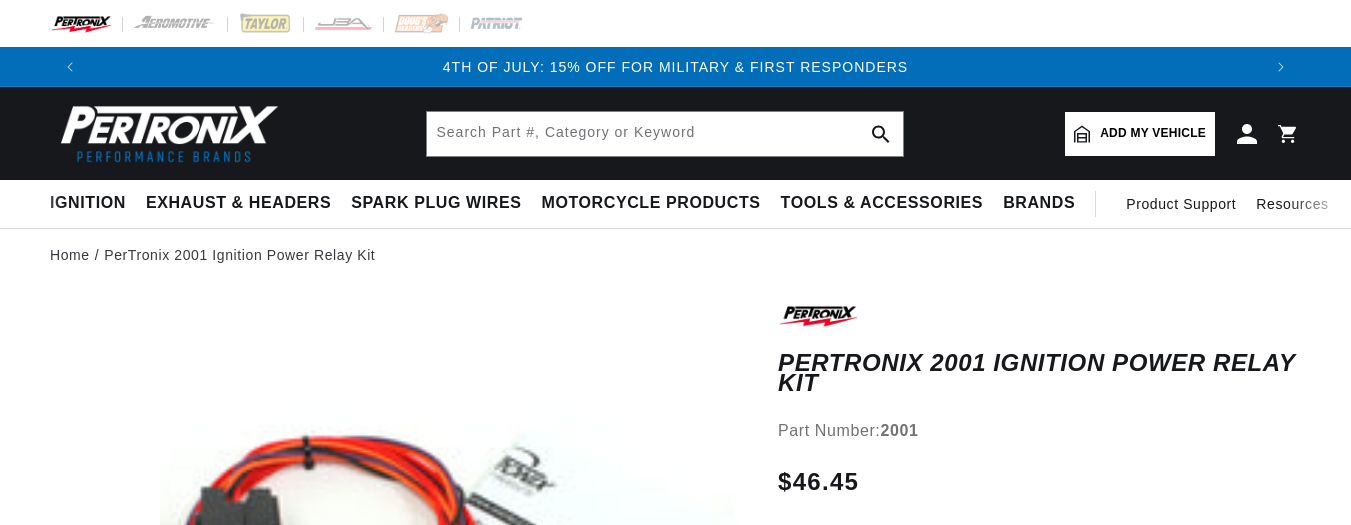 scroll, scrollTop: 0, scrollLeft: 0, axis: both 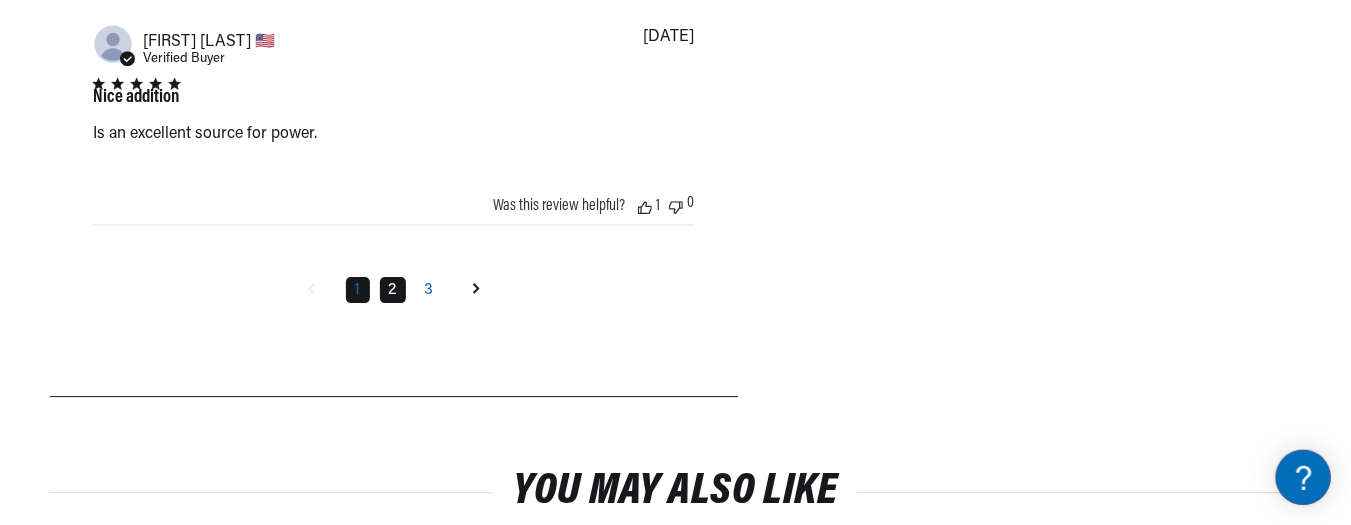 click on "2" at bounding box center [393, 290] 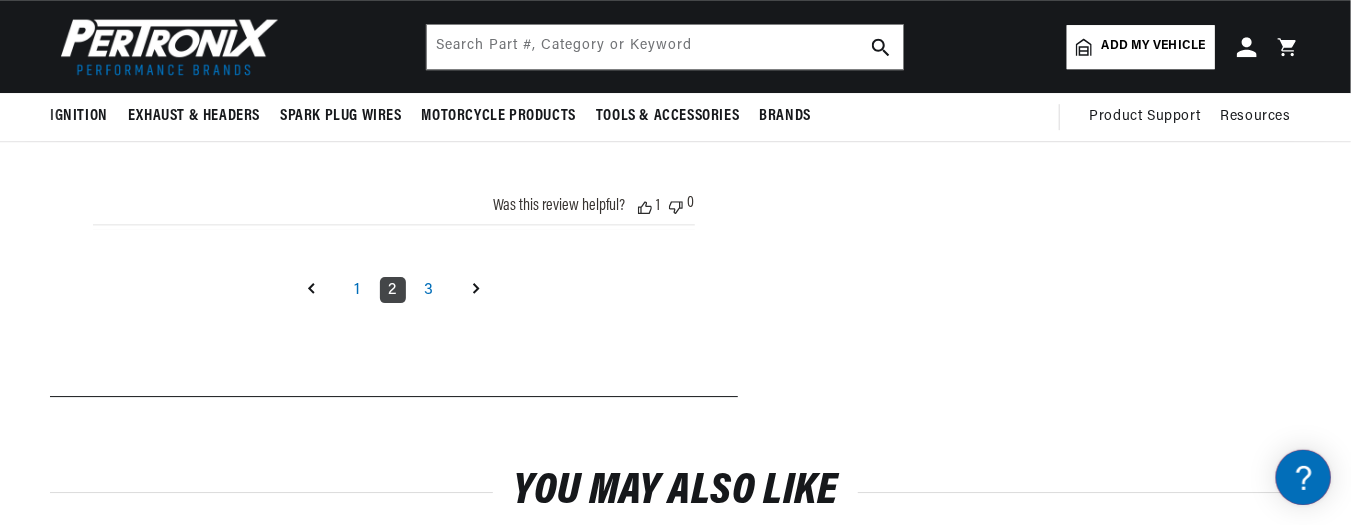 scroll, scrollTop: 2338, scrollLeft: 0, axis: vertical 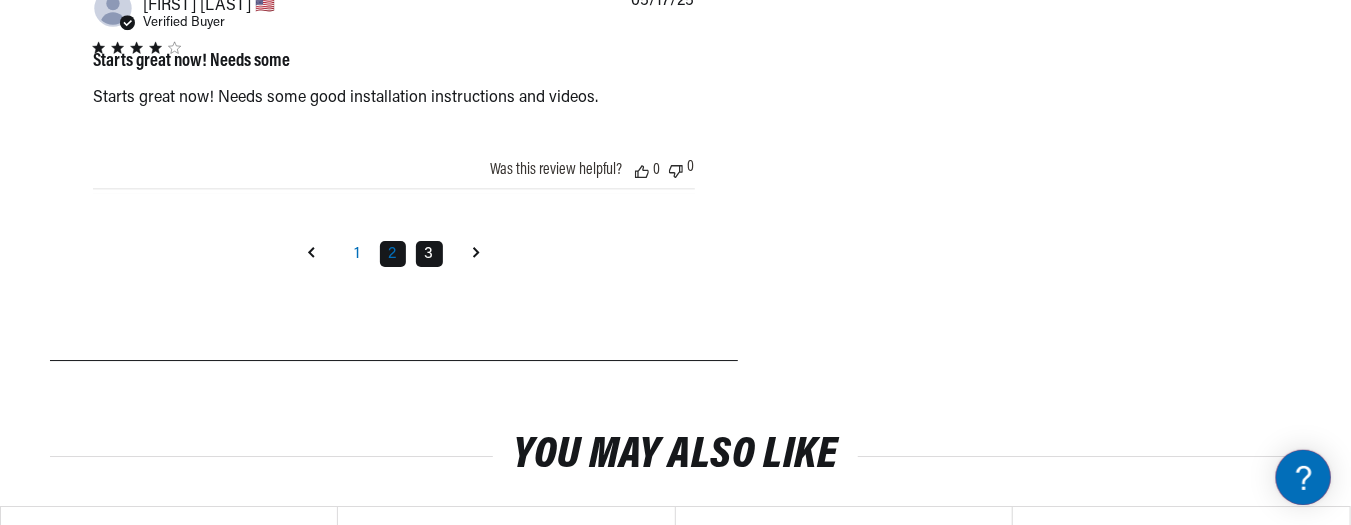 click on "3" at bounding box center (429, 254) 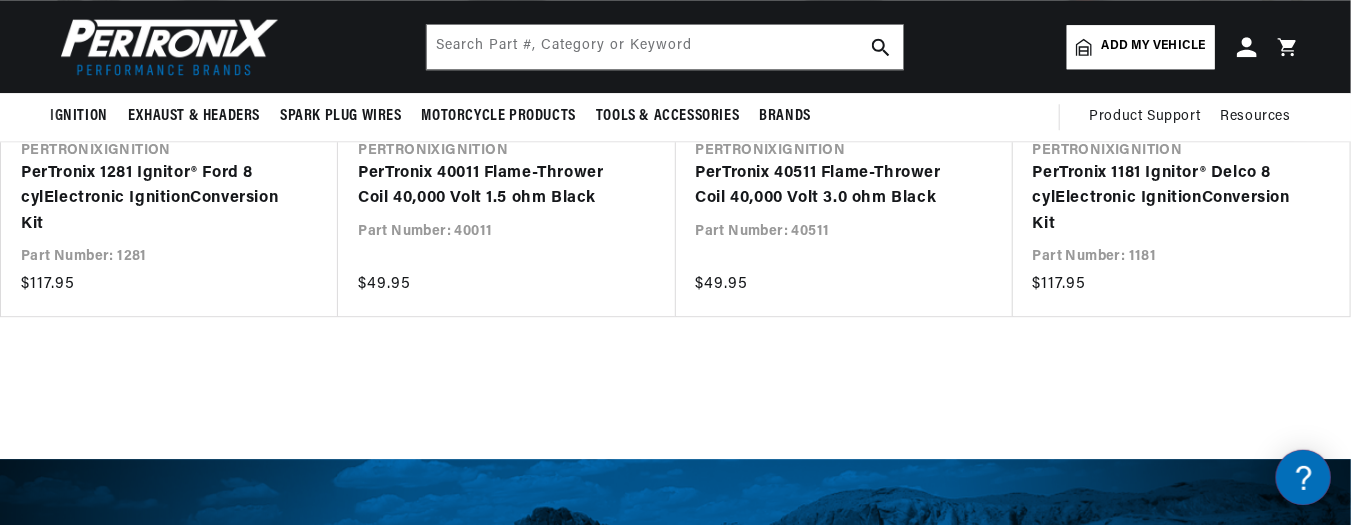 scroll, scrollTop: 2104, scrollLeft: 0, axis: vertical 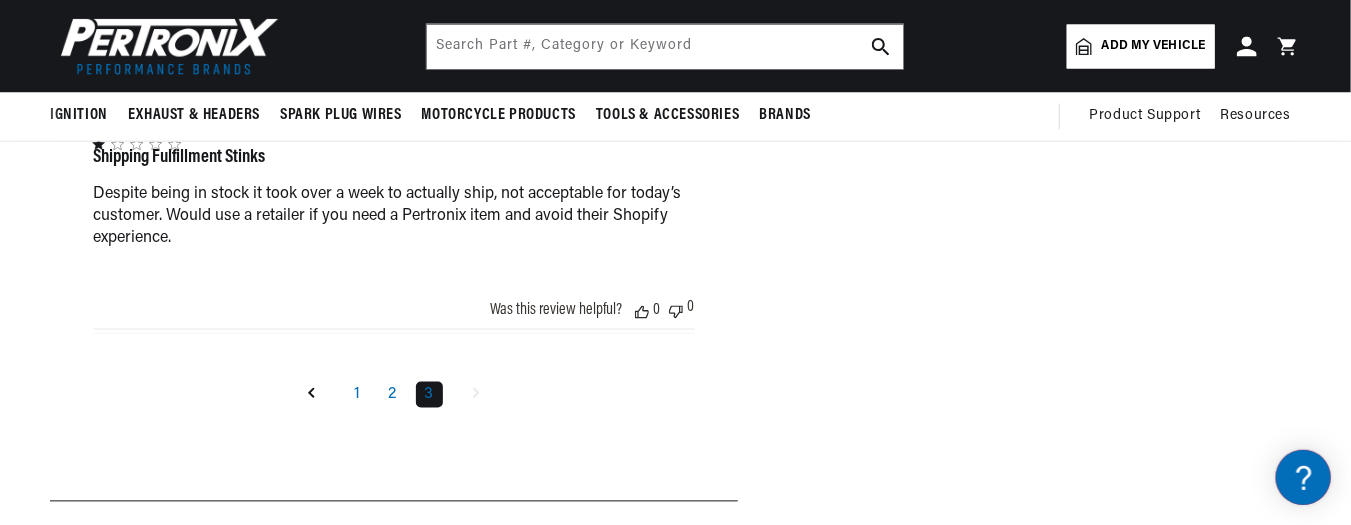 click at bounding box center [312, 395] 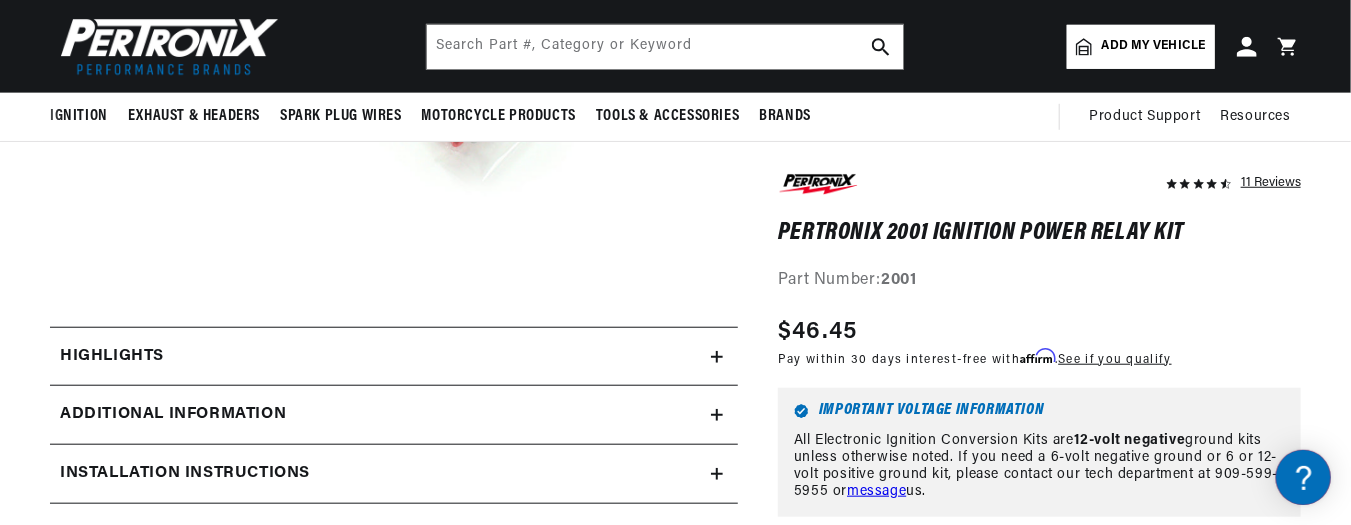 scroll, scrollTop: 521, scrollLeft: 0, axis: vertical 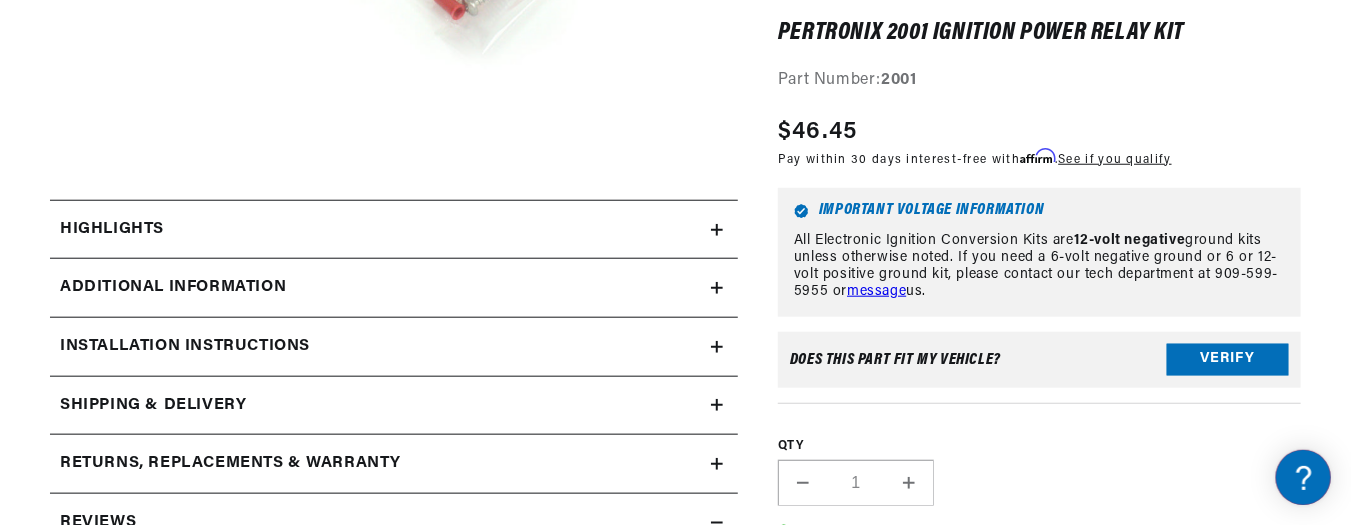 click at bounding box center (717, 230) 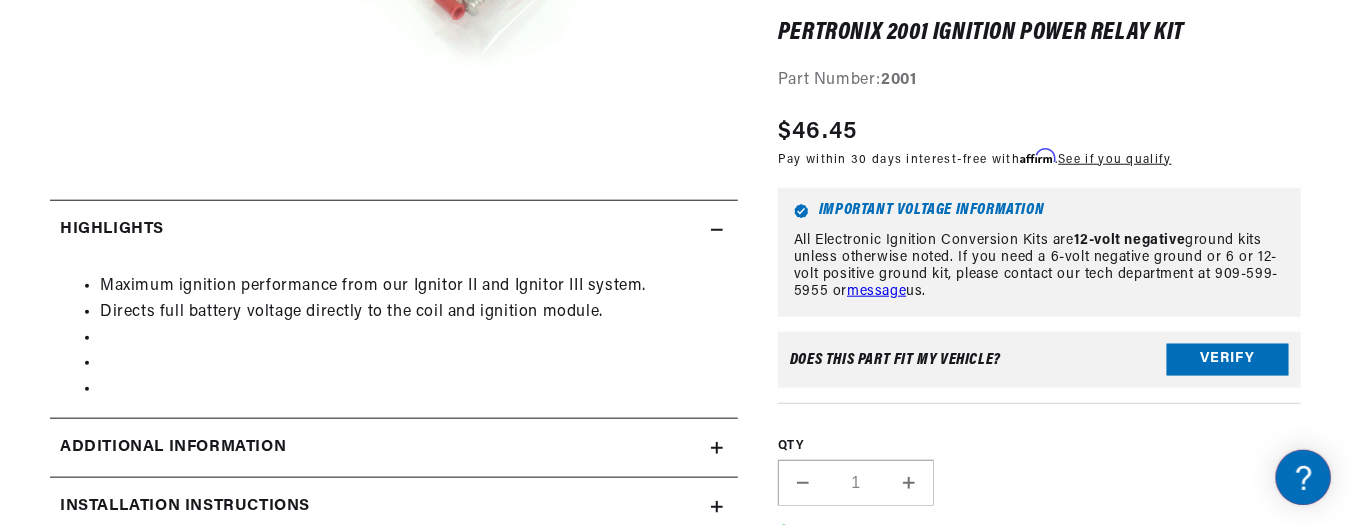 scroll, scrollTop: 0, scrollLeft: 2342, axis: horizontal 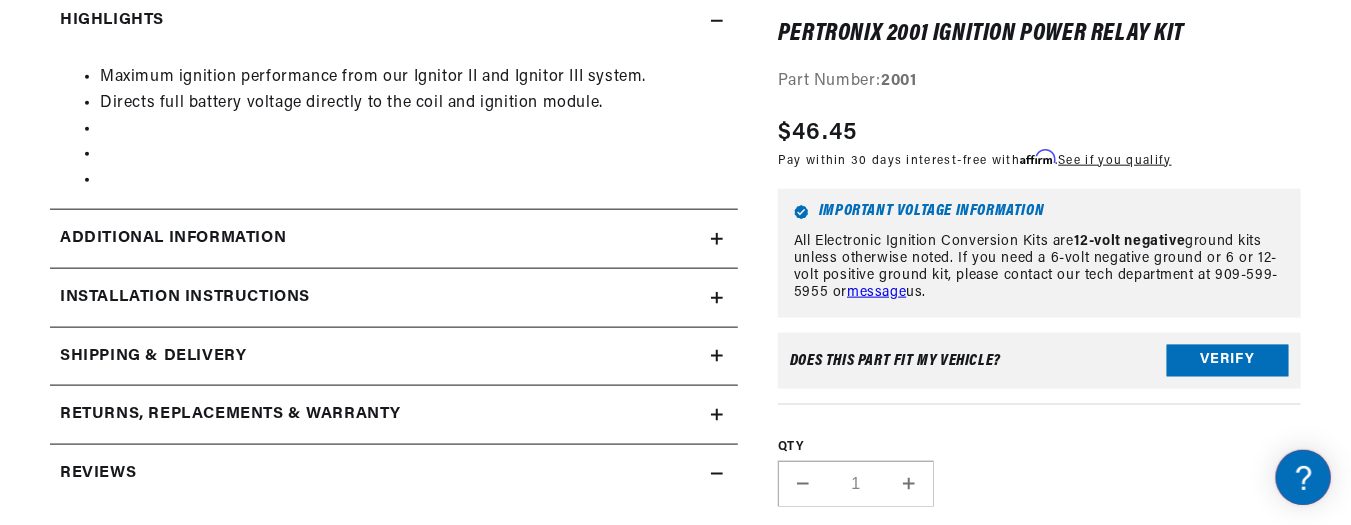 click at bounding box center (0, 0) 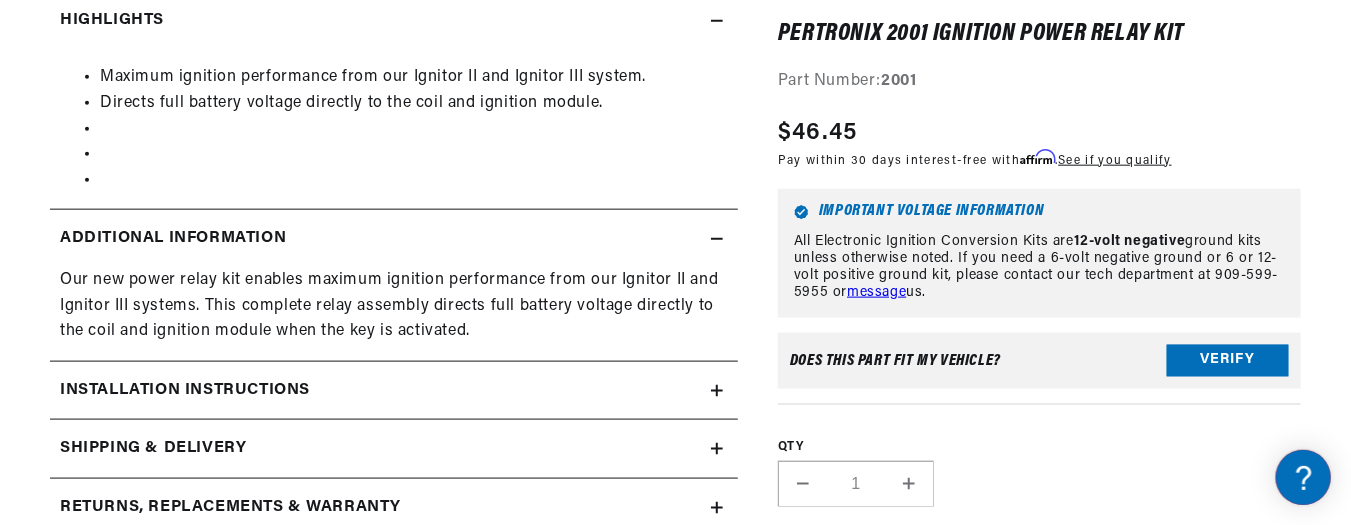 scroll, scrollTop: 0, scrollLeft: 1171, axis: horizontal 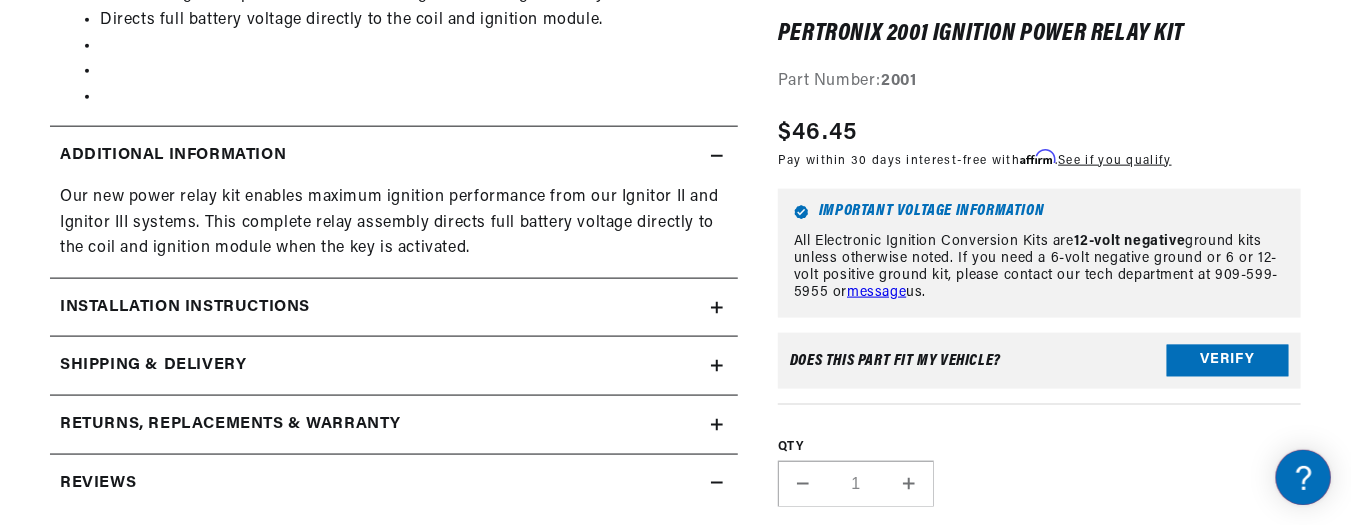 click at bounding box center (0, 0) 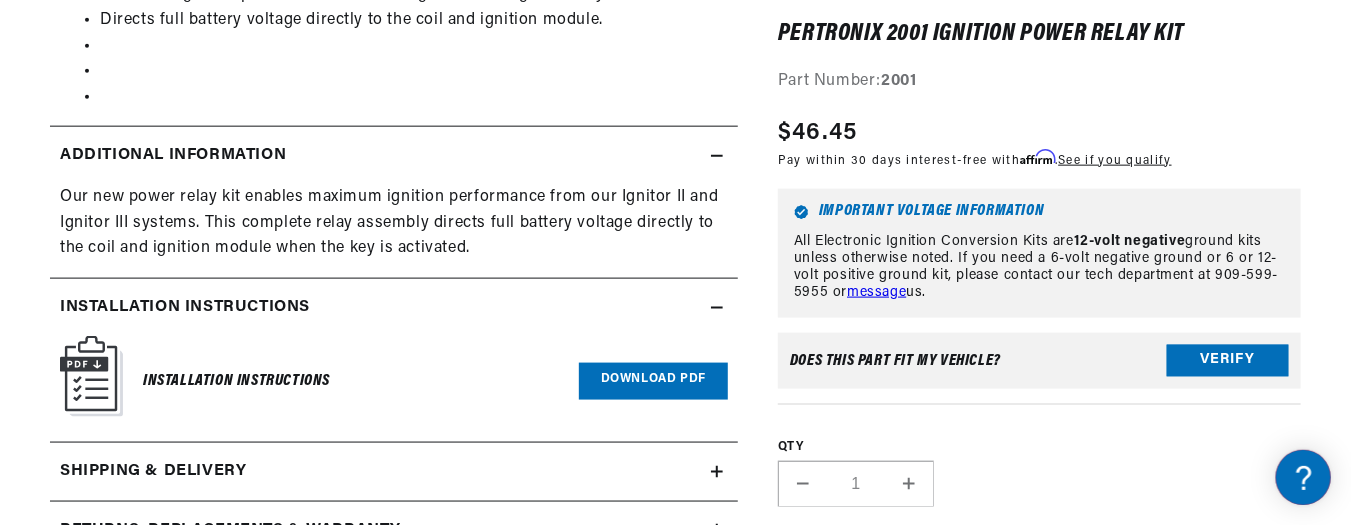 scroll, scrollTop: 0, scrollLeft: 2342, axis: horizontal 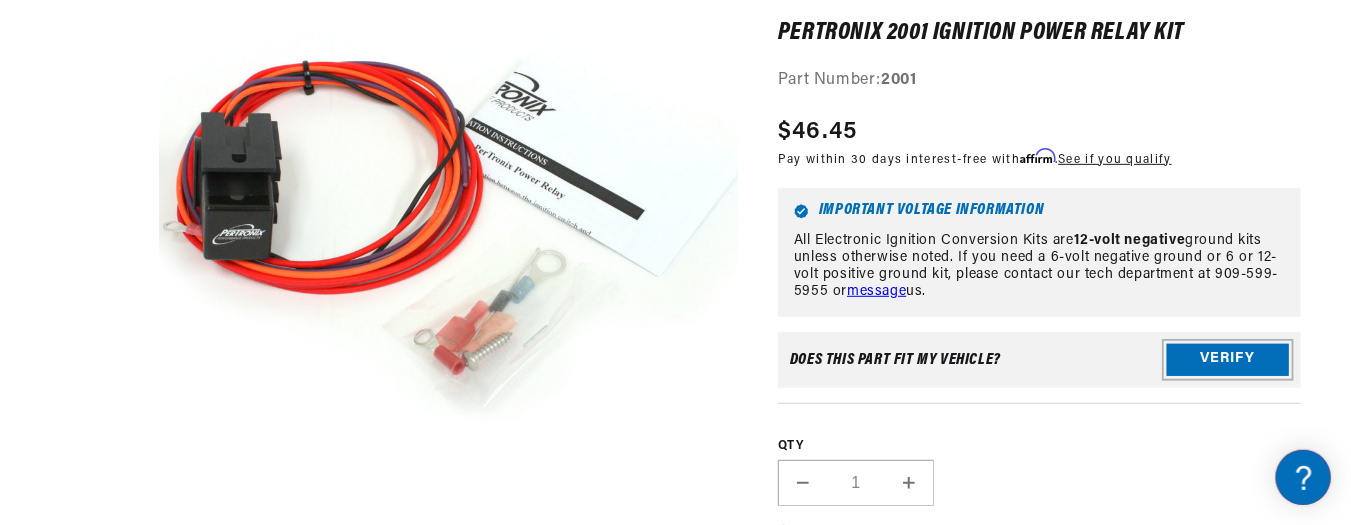 click on "Verify" at bounding box center (1228, 360) 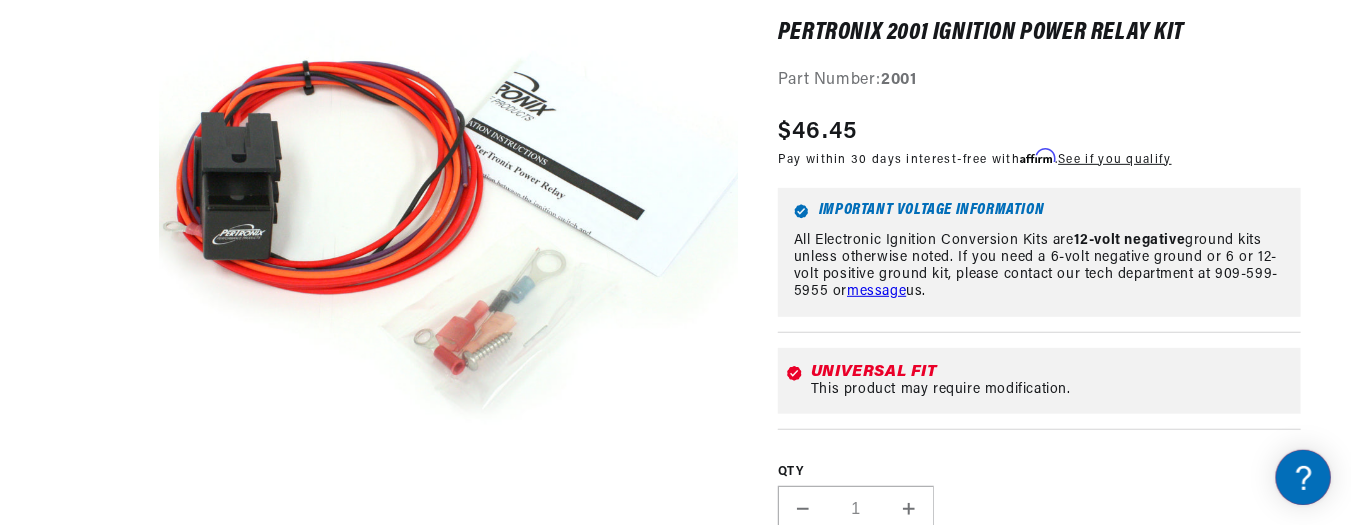 scroll, scrollTop: 0, scrollLeft: 288, axis: horizontal 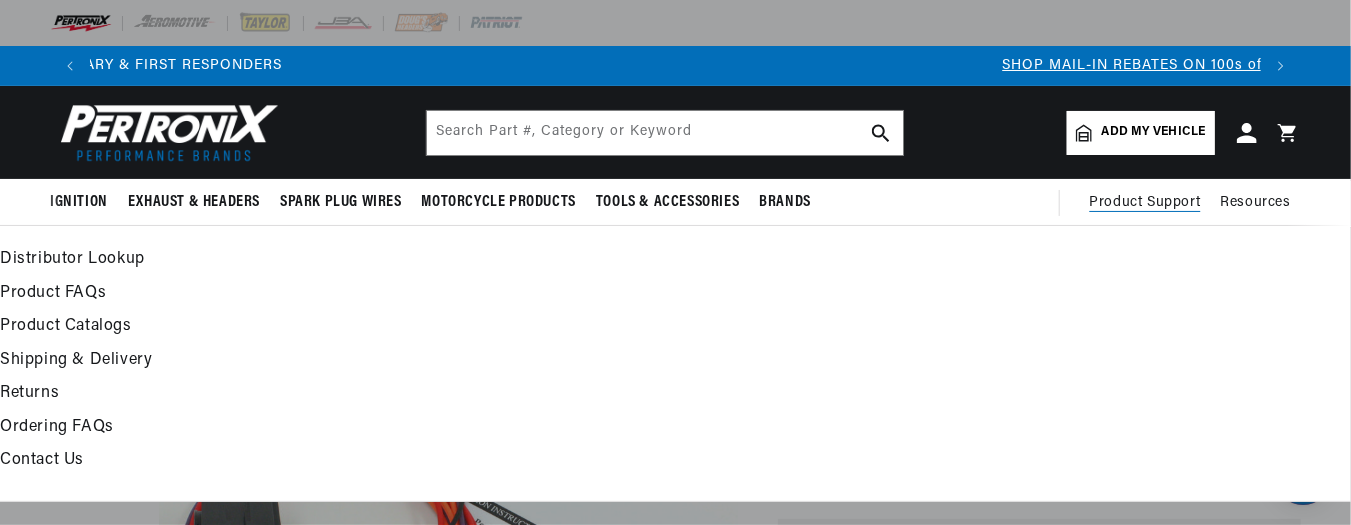 click on "Product FAQs" at bounding box center (675, 294) 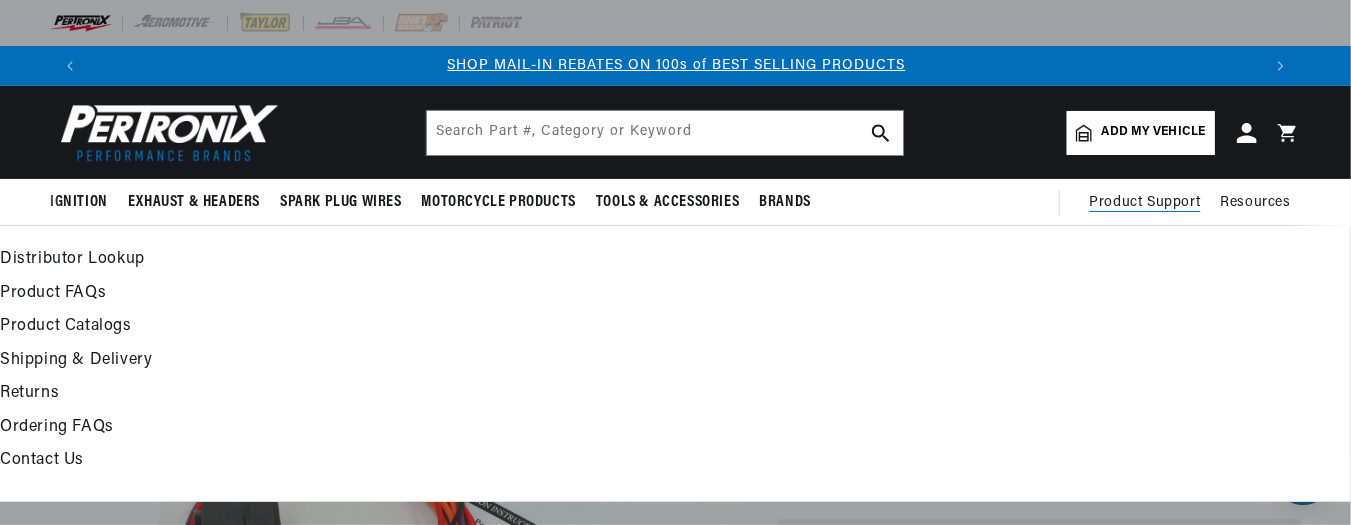 scroll, scrollTop: 0, scrollLeft: 1171, axis: horizontal 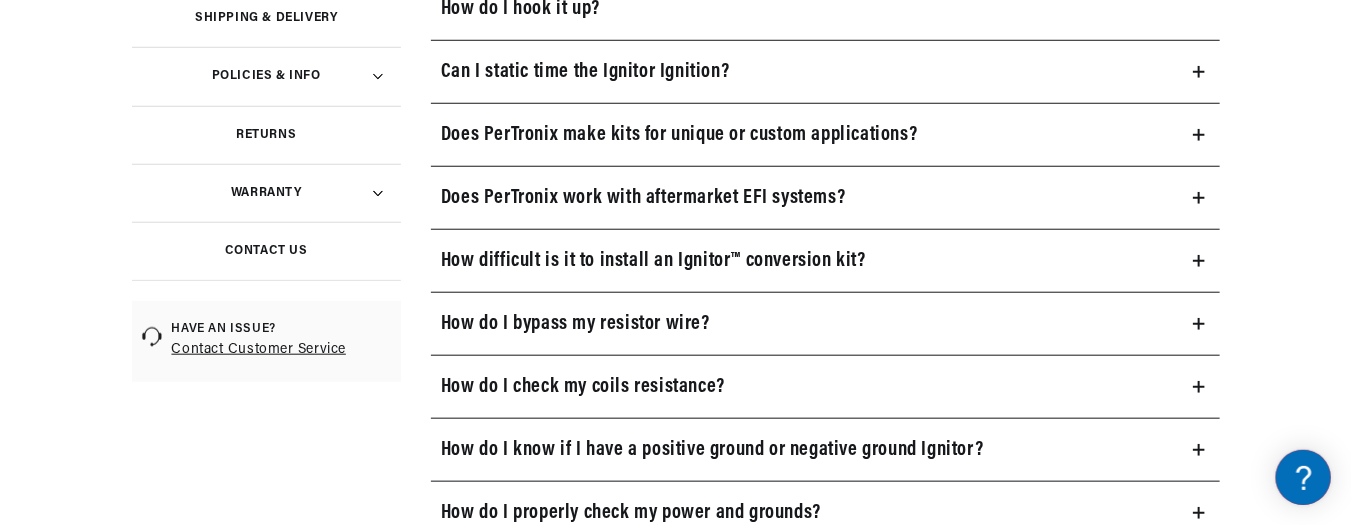 click on "How do I bypass my resistor wire?" at bounding box center [575, 324] 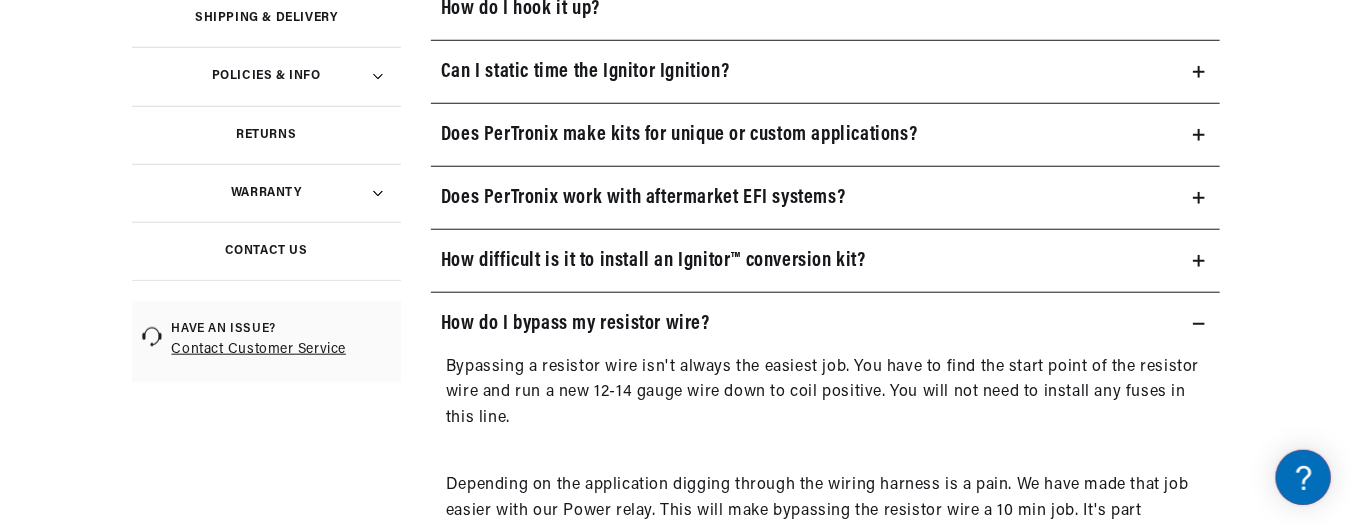 scroll, scrollTop: 0, scrollLeft: 1171, axis: horizontal 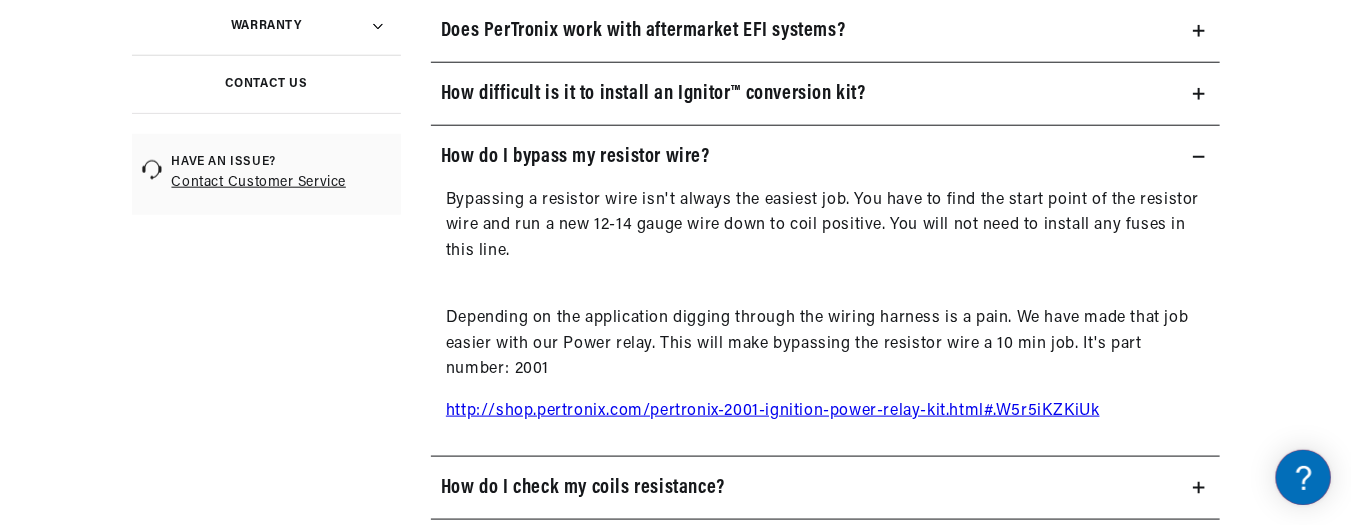 click on "http://shop.pertronix.com/pertronix-2001-ignition-power-relay-kit.html#.W5r5iKZKiUk" at bounding box center (773, 411) 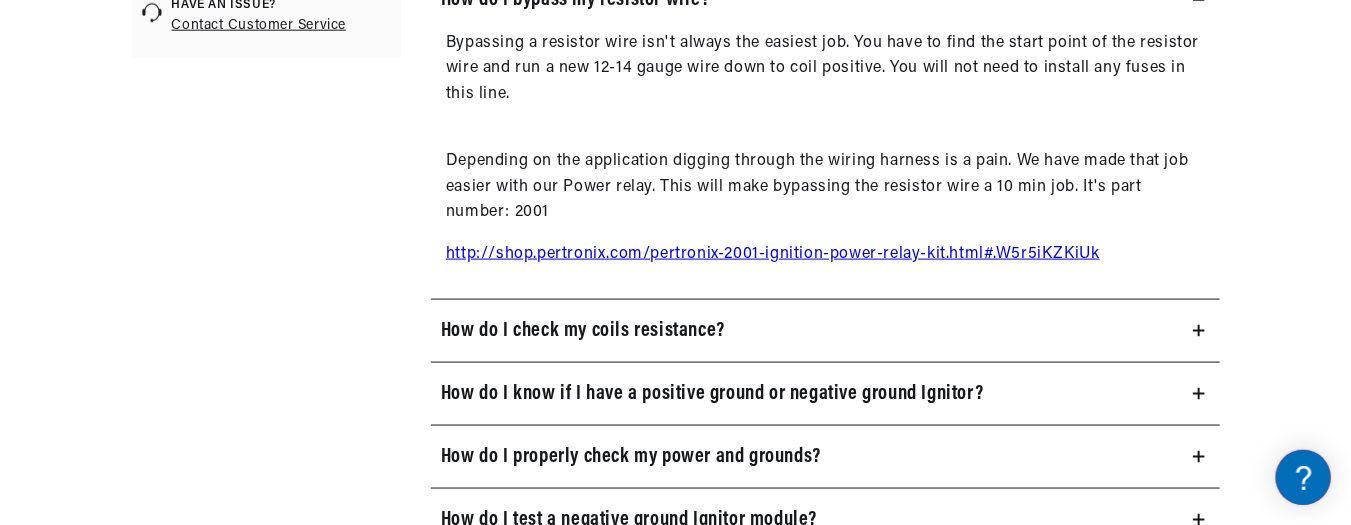 scroll, scrollTop: 1041, scrollLeft: 0, axis: vertical 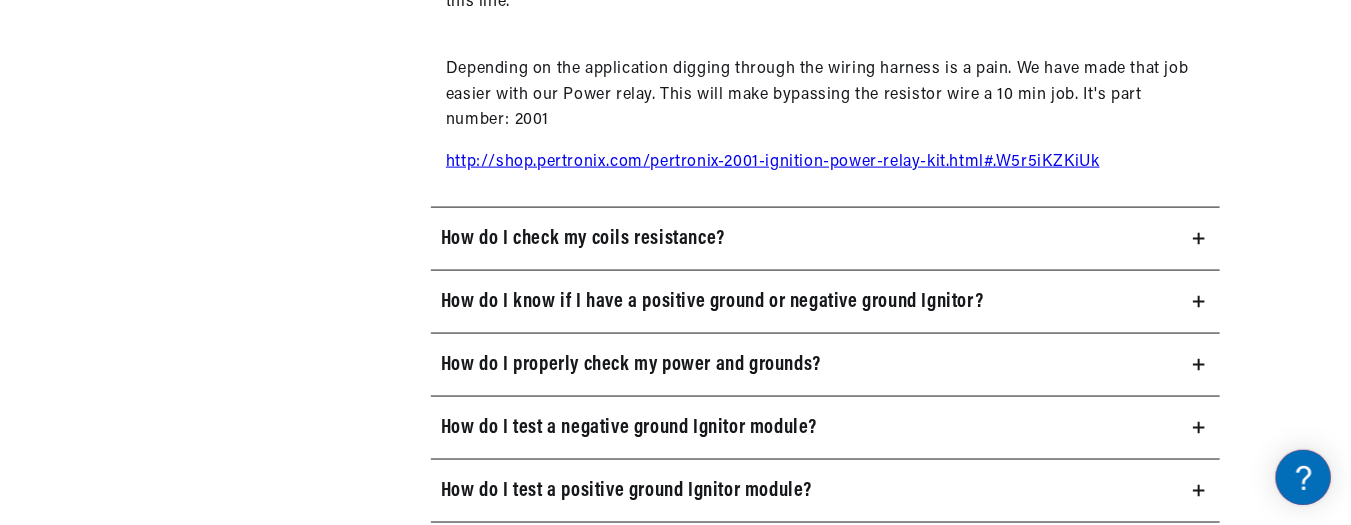 click on "How do I properly check my power and grounds?" at bounding box center (631, 365) 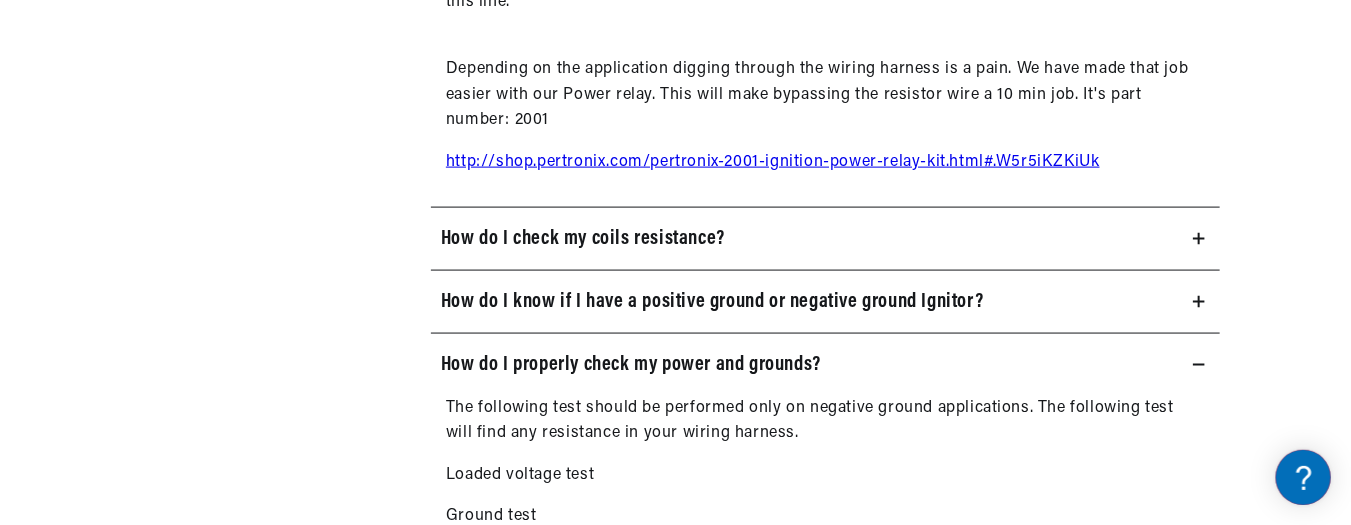scroll, scrollTop: 0, scrollLeft: 2277, axis: horizontal 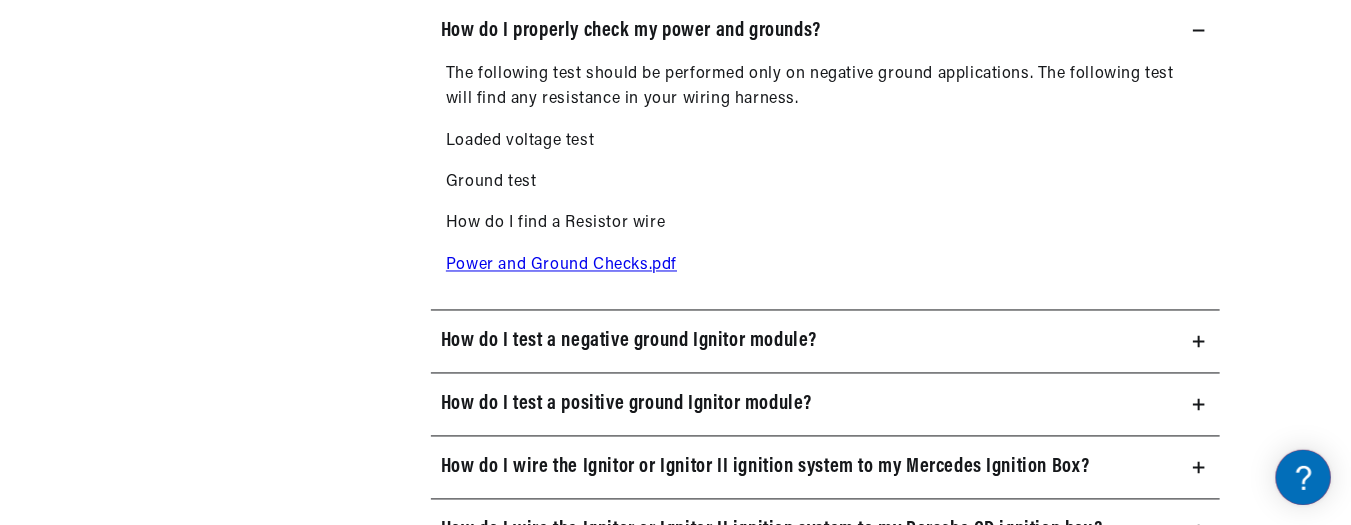 click on "How do I test a negative ground Ignitor module?" at bounding box center (629, 342) 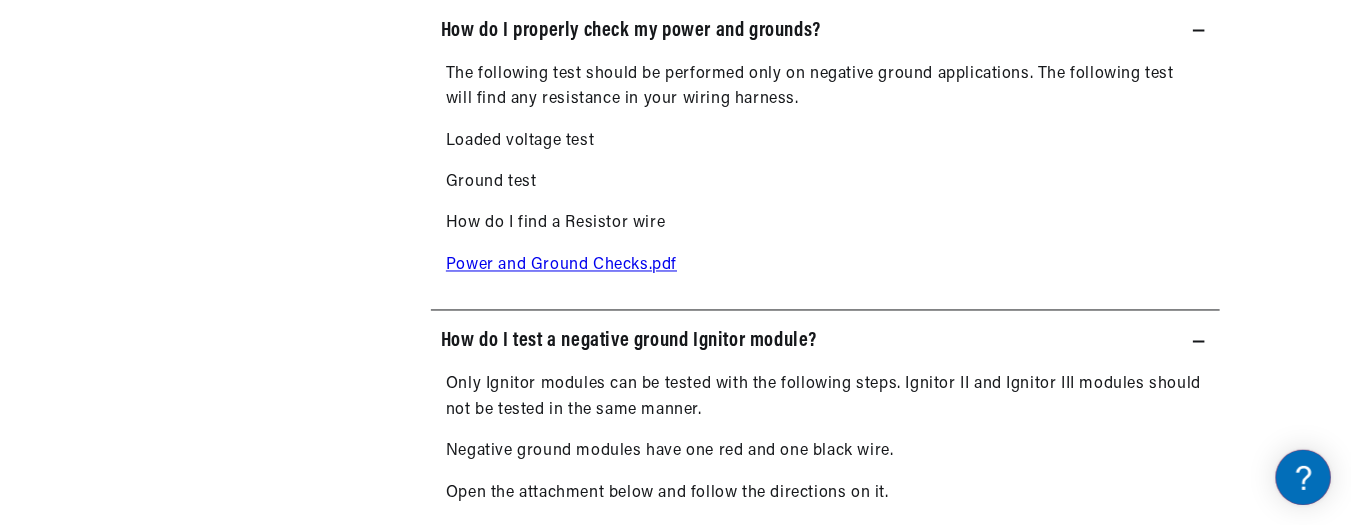 scroll, scrollTop: 0, scrollLeft: 1171, axis: horizontal 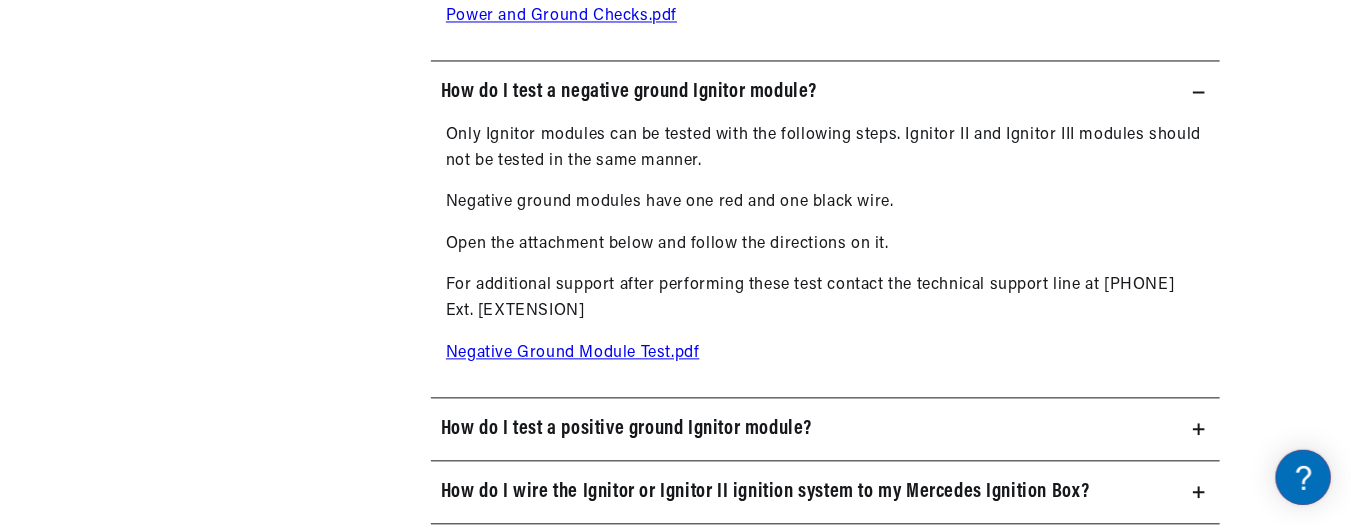 click on "Negative Ground Module Test.pdf" at bounding box center [573, 353] 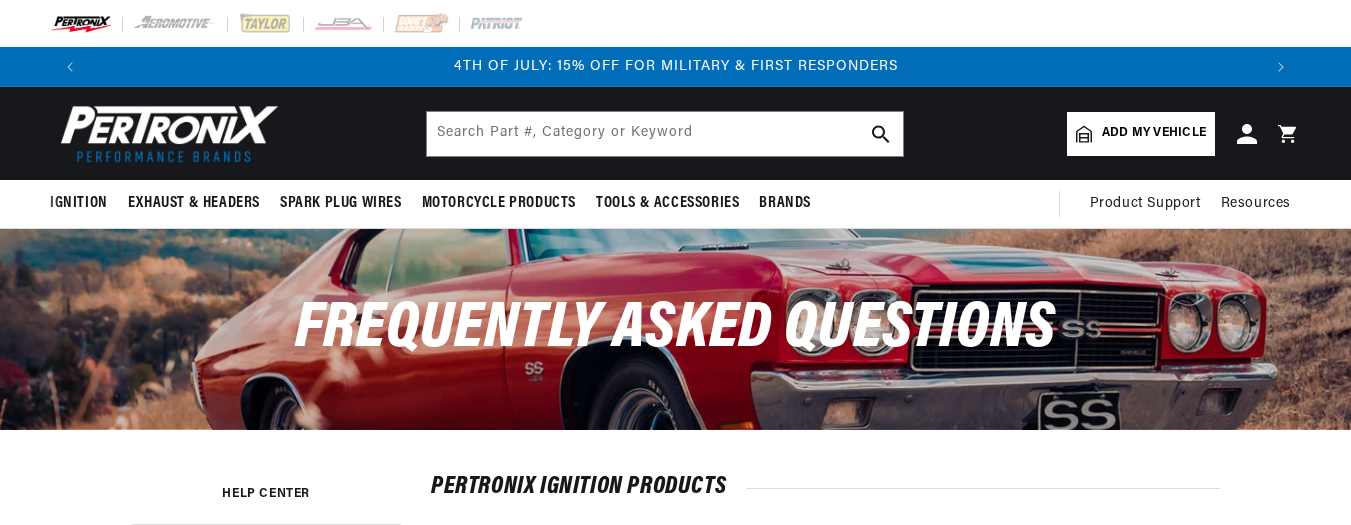 scroll, scrollTop: 1708, scrollLeft: 0, axis: vertical 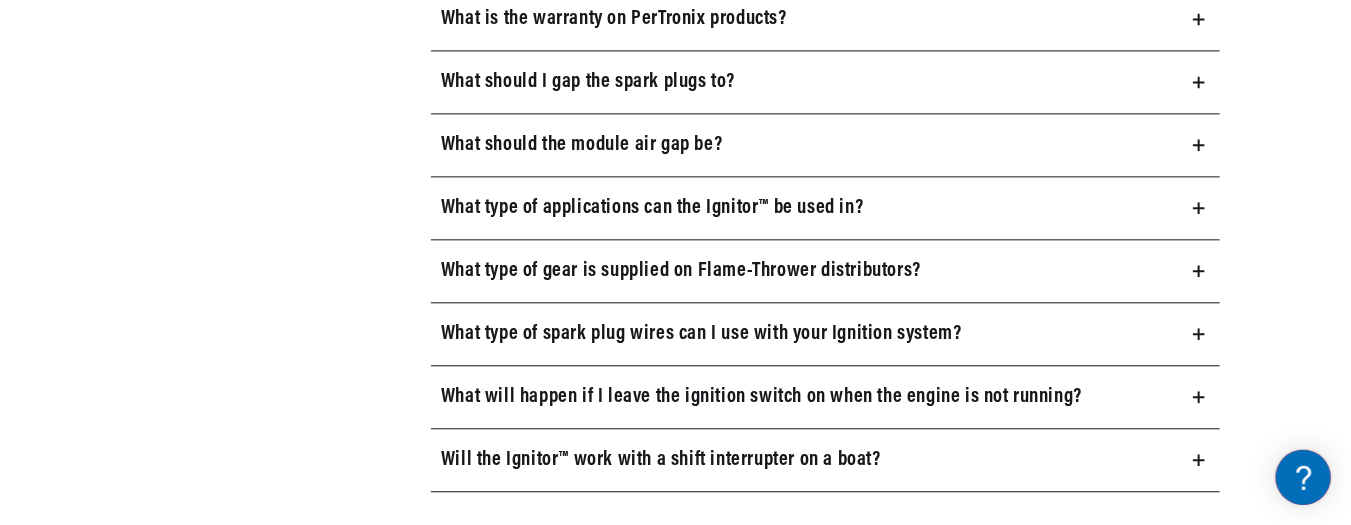 click on "What will happen if I leave the ignition switch on when the engine is not running?" at bounding box center (761, 397) 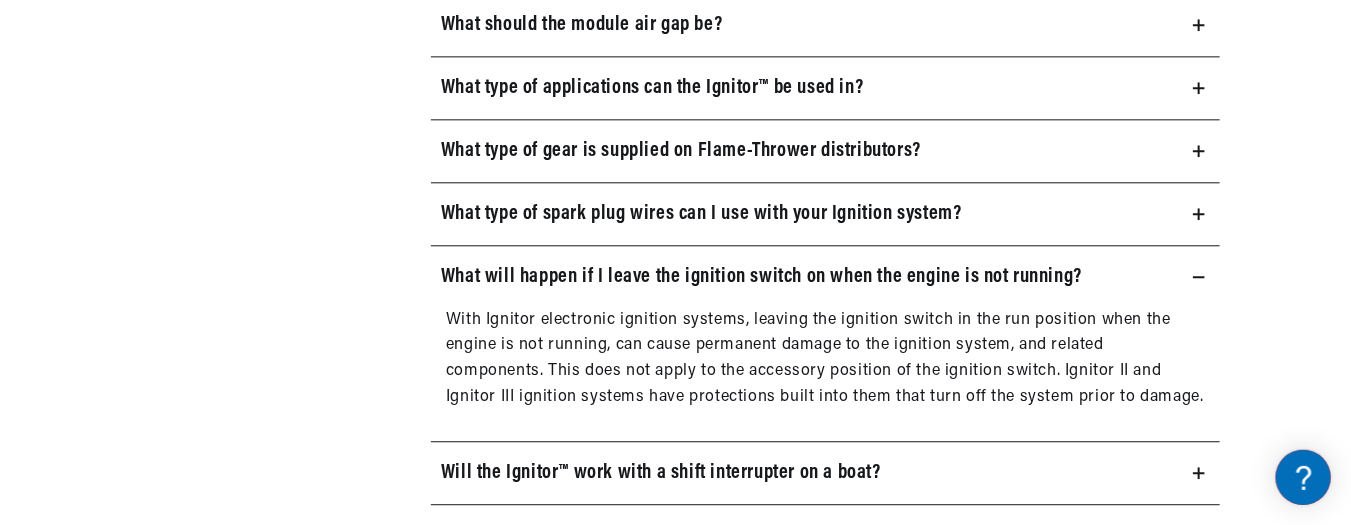 scroll, scrollTop: 2083, scrollLeft: 0, axis: vertical 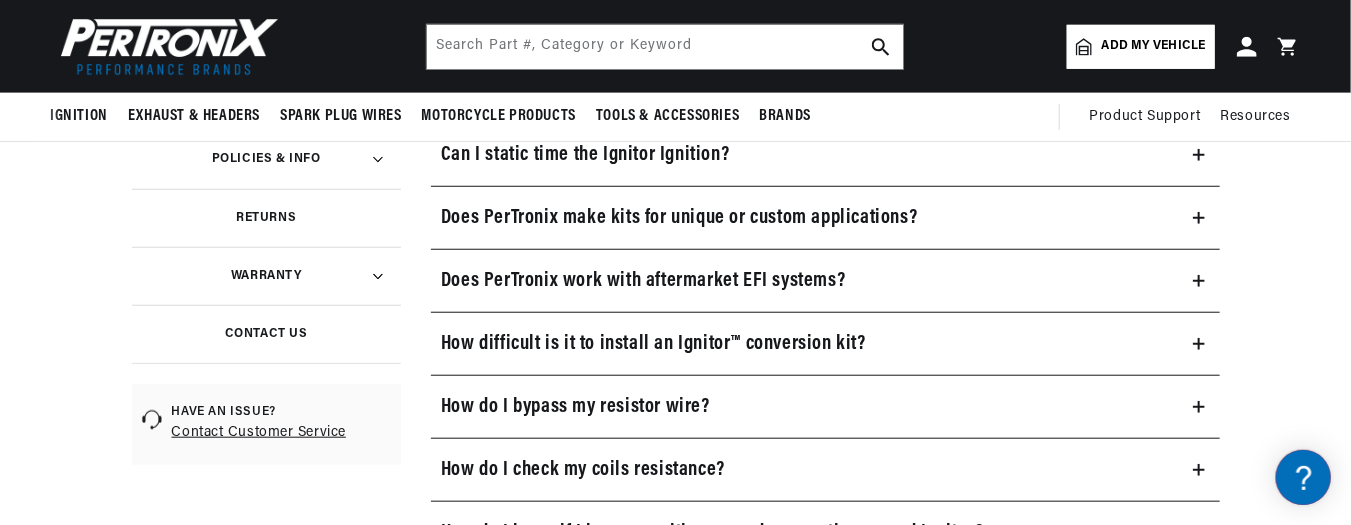 click on "How do I bypass my resistor wire?" at bounding box center [575, 407] 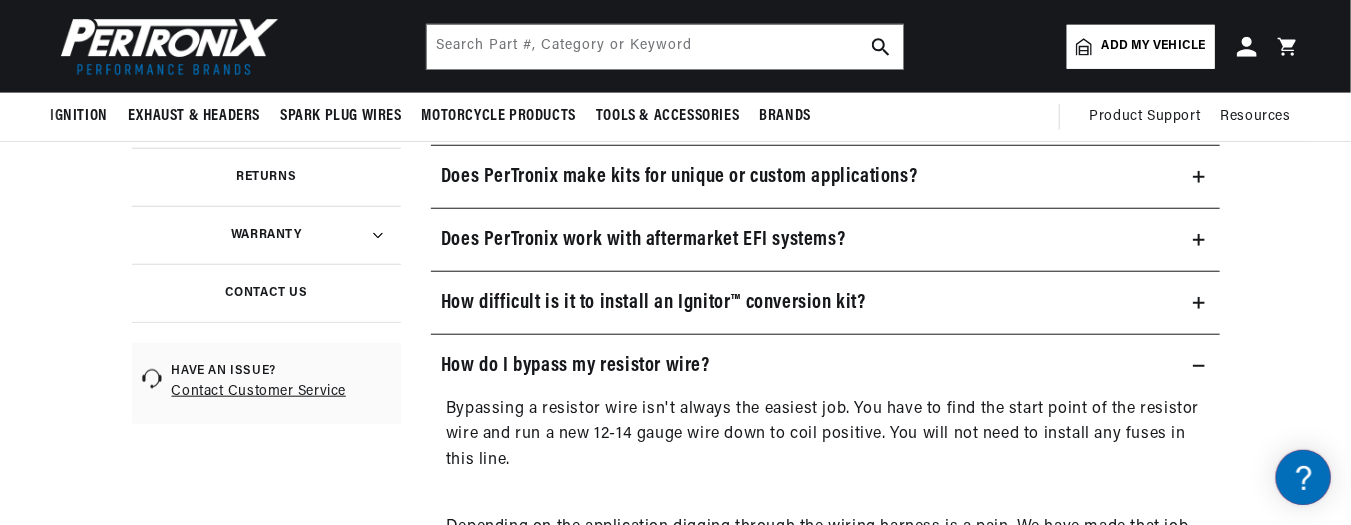 scroll, scrollTop: 423, scrollLeft: 0, axis: vertical 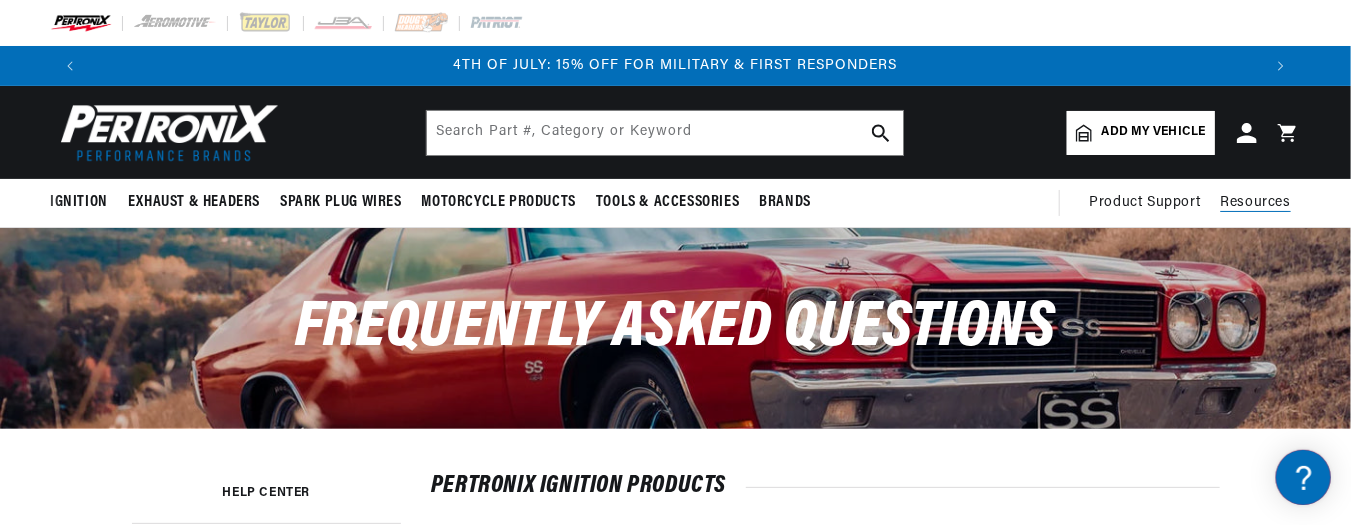 click on "Resources" at bounding box center [1256, 202] 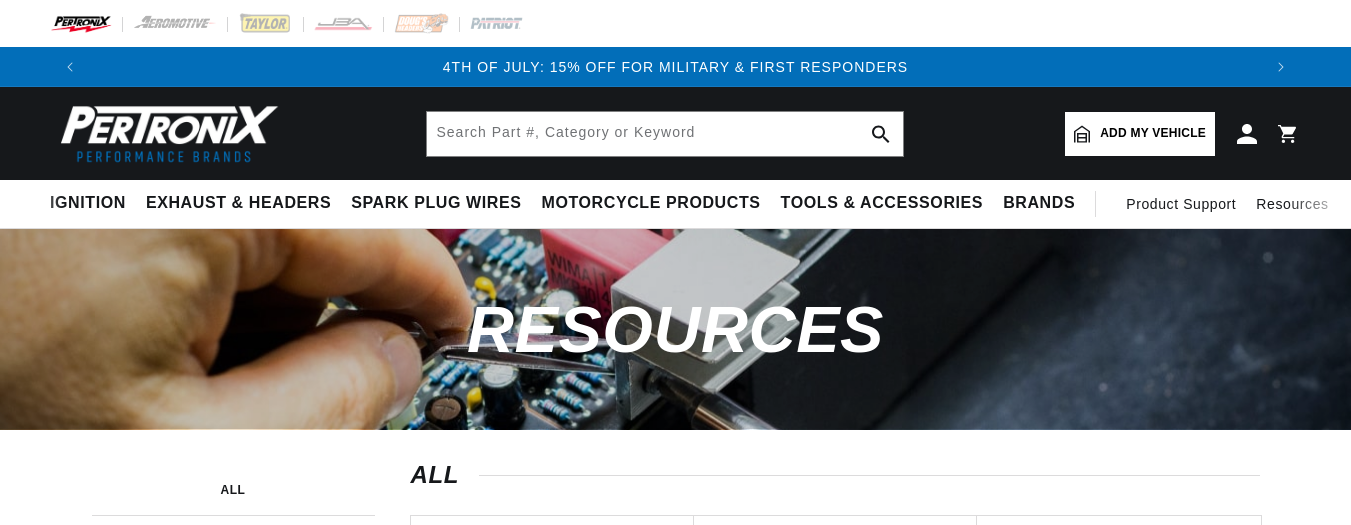 scroll, scrollTop: 0, scrollLeft: 0, axis: both 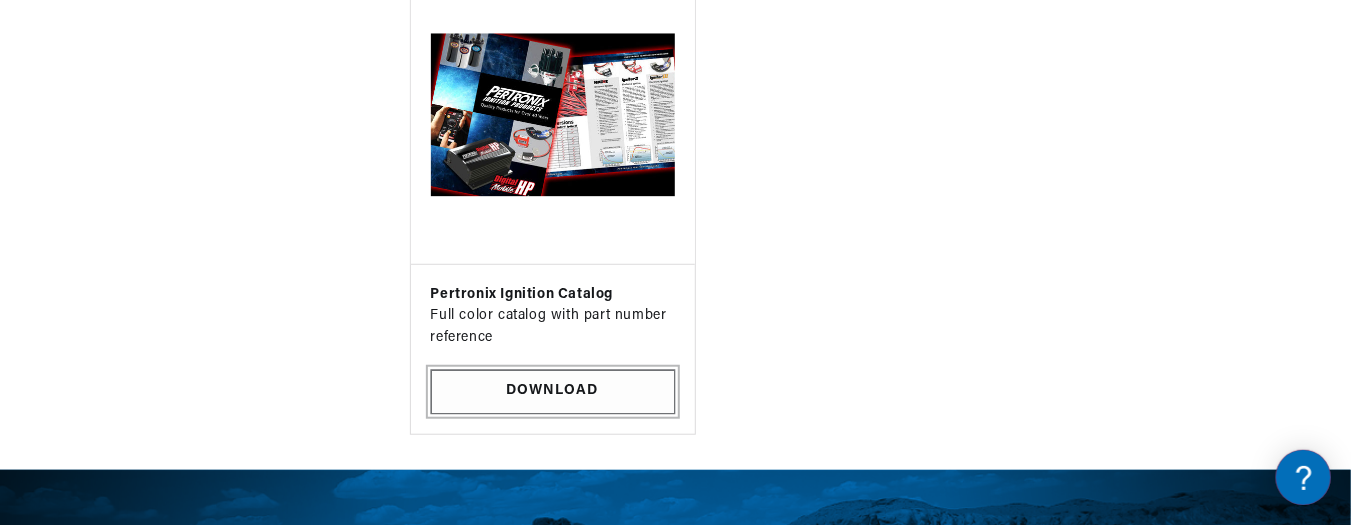 click on "Download" at bounding box center (553, 392) 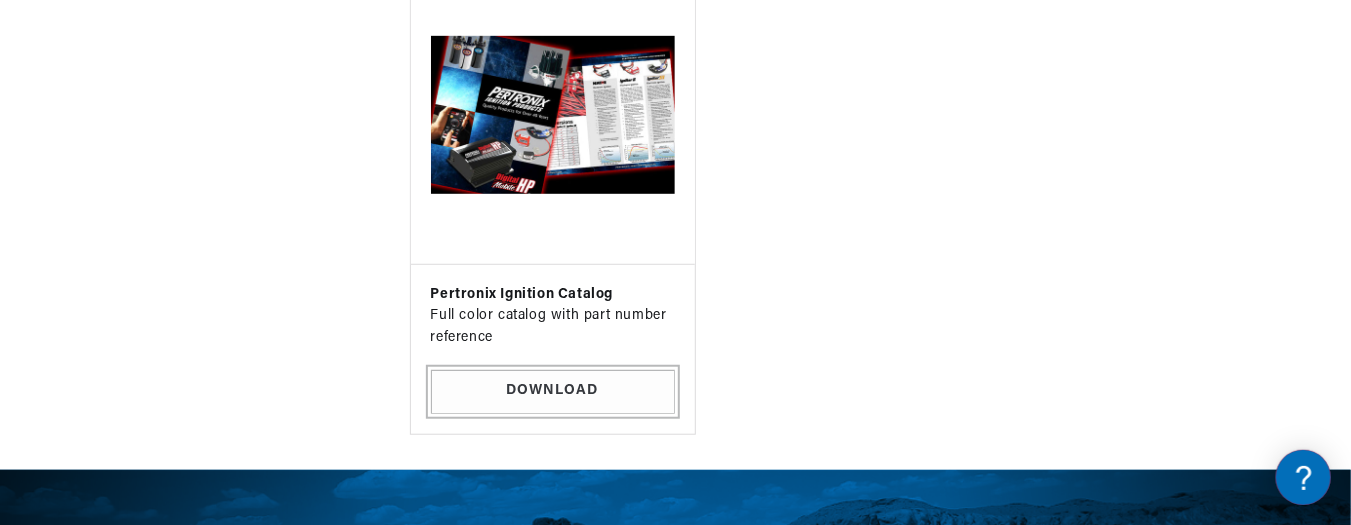 scroll, scrollTop: 0, scrollLeft: 1171, axis: horizontal 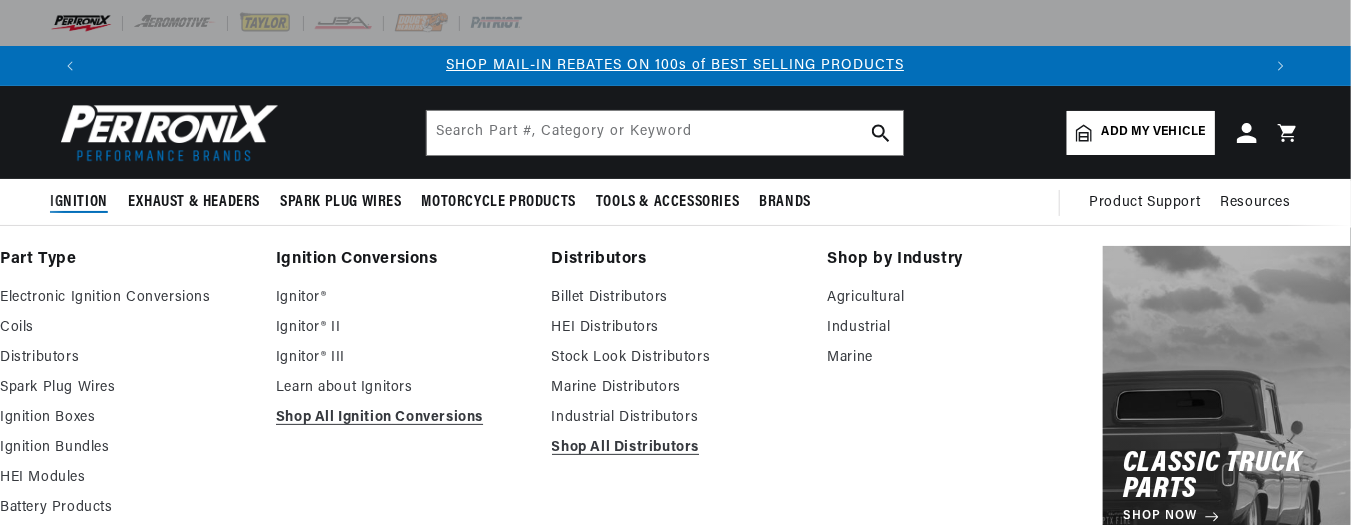 click on "Ignition" at bounding box center [79, 202] 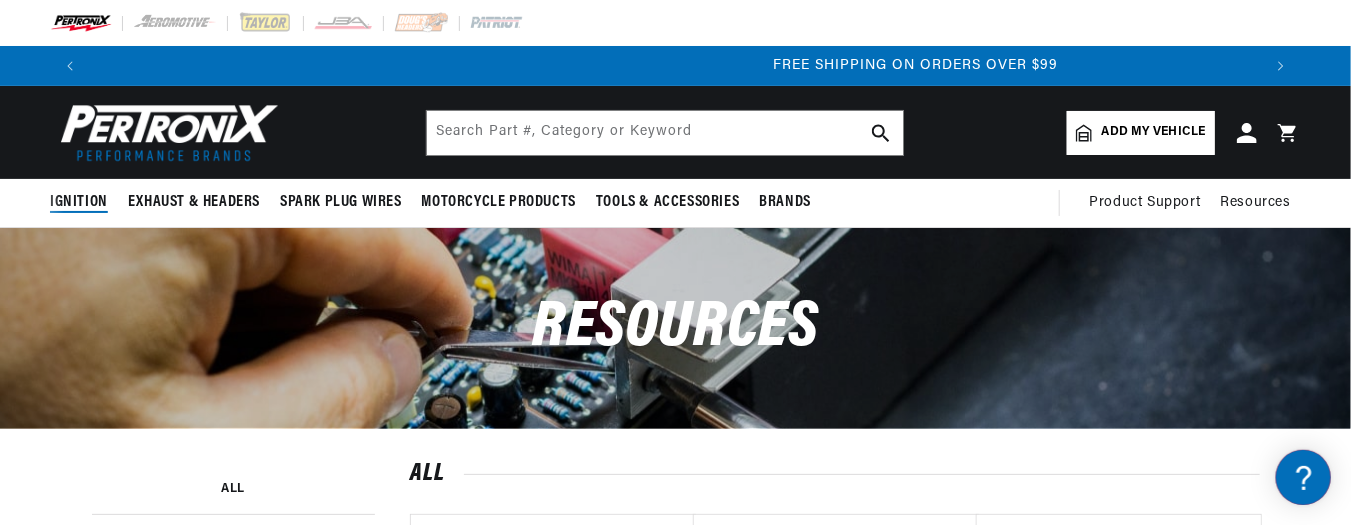 scroll, scrollTop: 0, scrollLeft: 2342, axis: horizontal 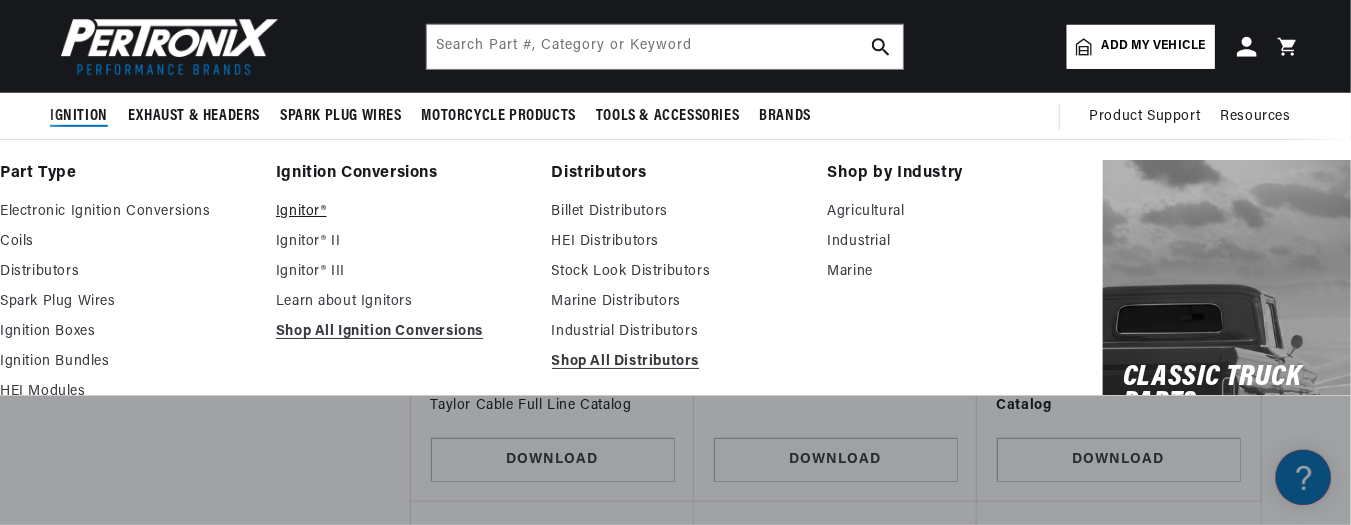 click on "Ignitor®" at bounding box center (400, 212) 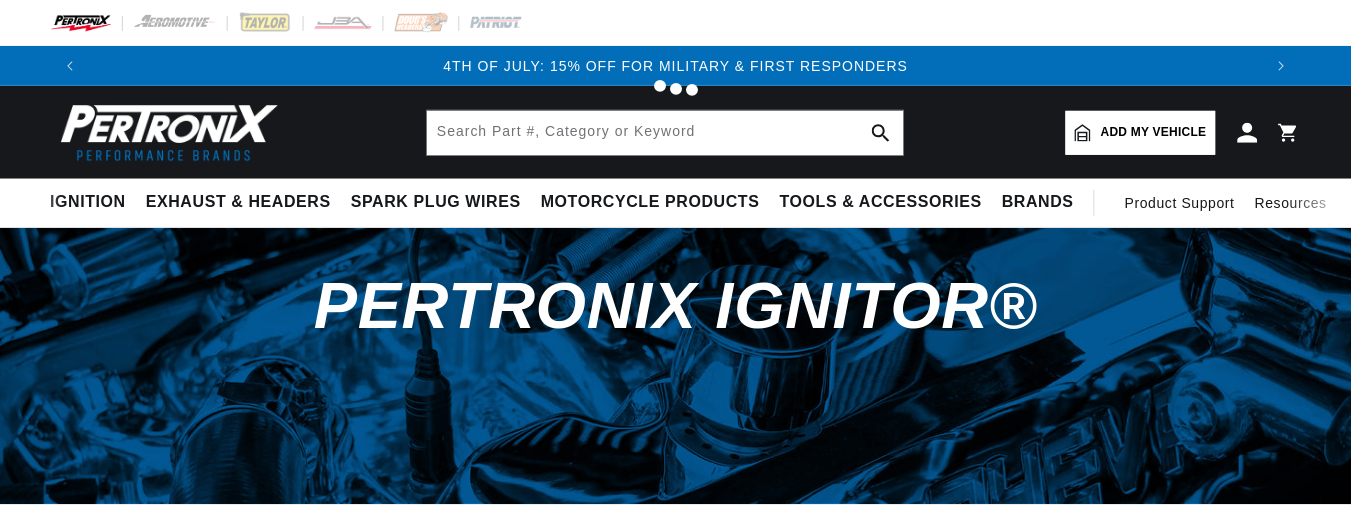 scroll, scrollTop: 0, scrollLeft: 0, axis: both 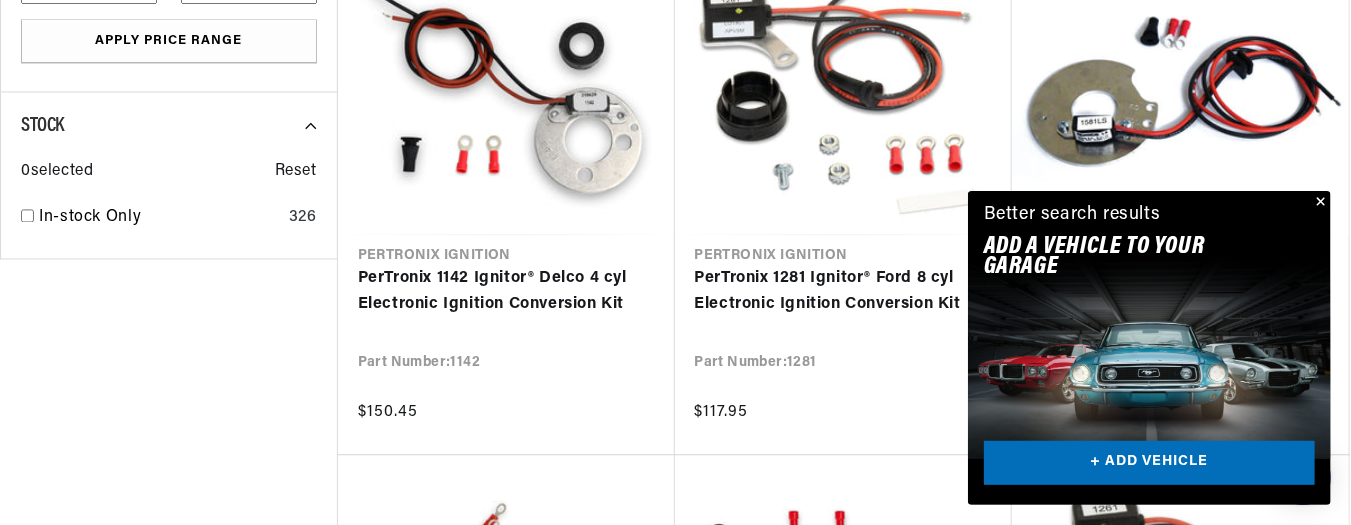 click at bounding box center (1319, 203) 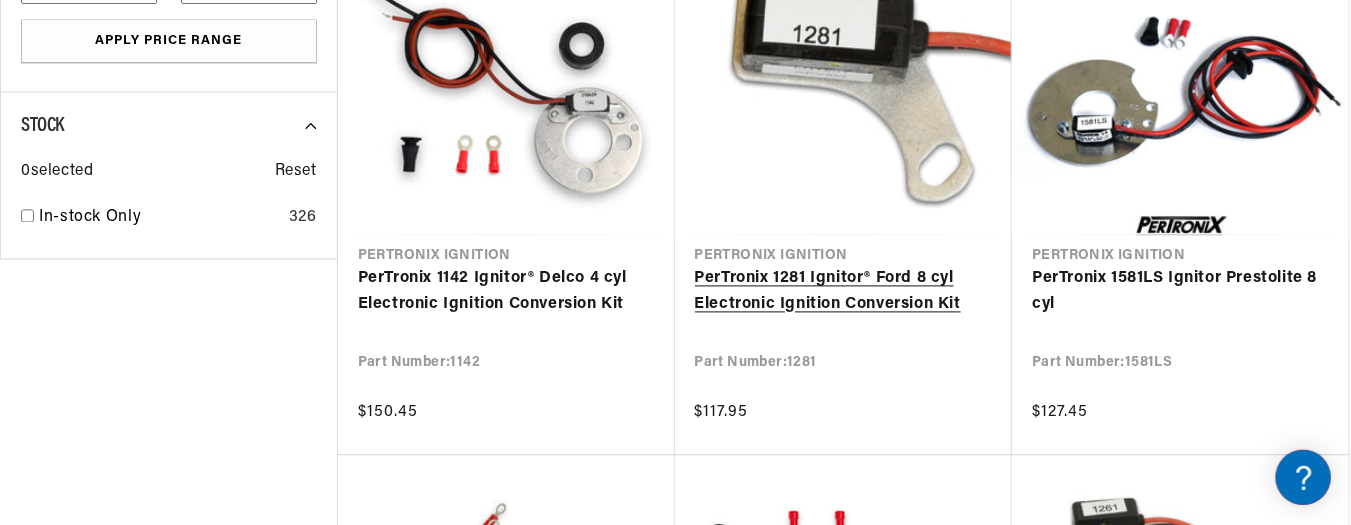 scroll, scrollTop: 1772, scrollLeft: 0, axis: vertical 